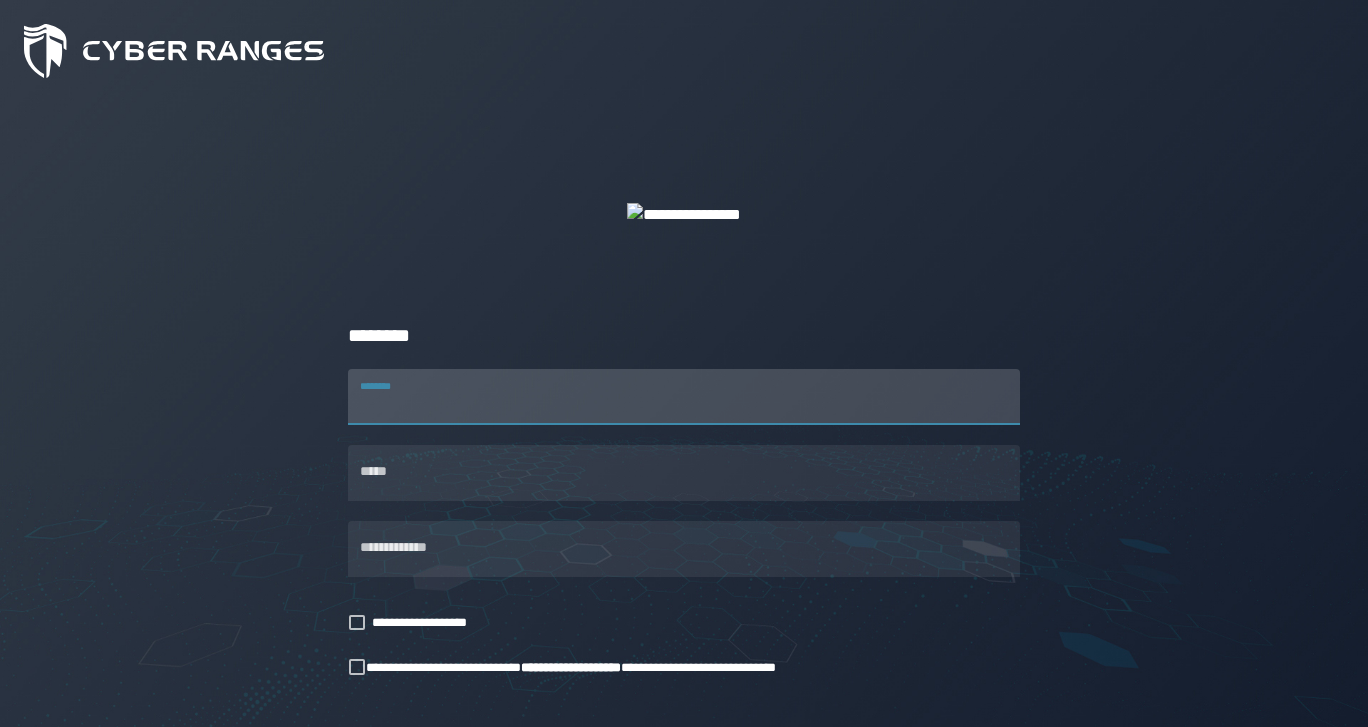 scroll, scrollTop: 0, scrollLeft: 0, axis: both 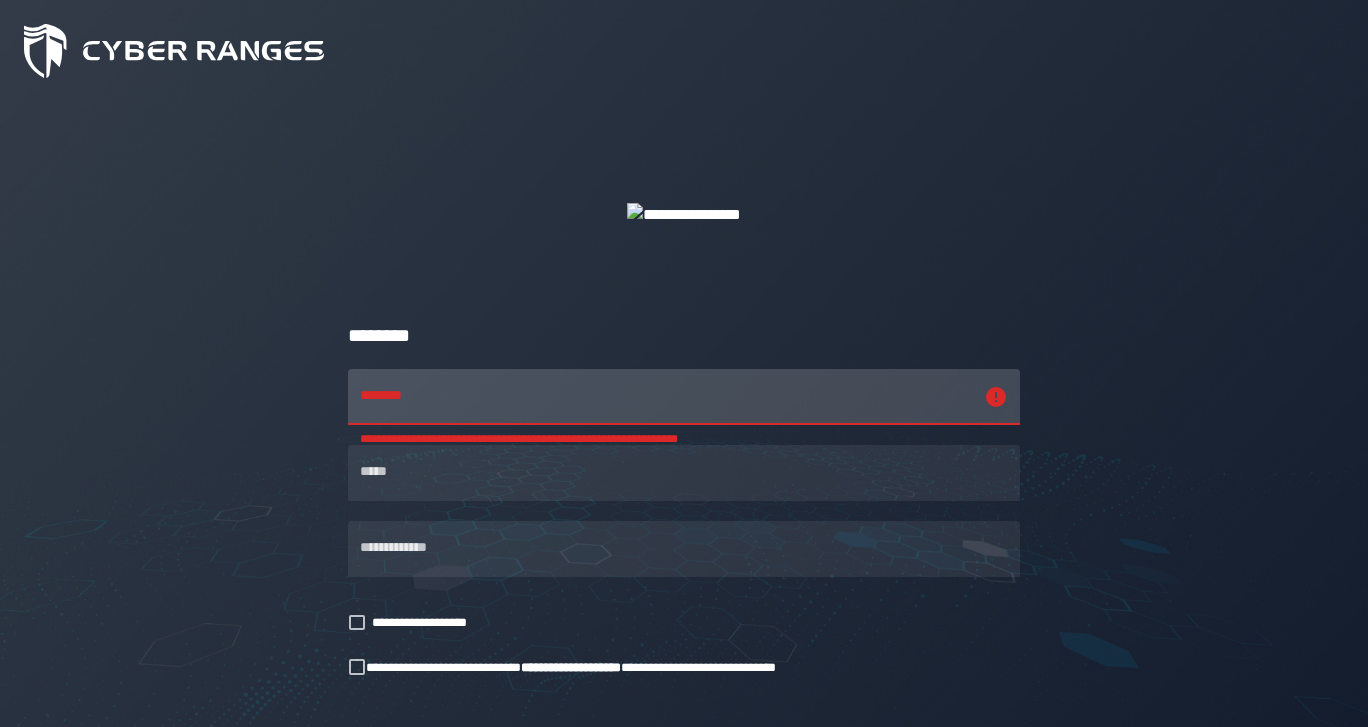 click on "**********" at bounding box center (684, 503) 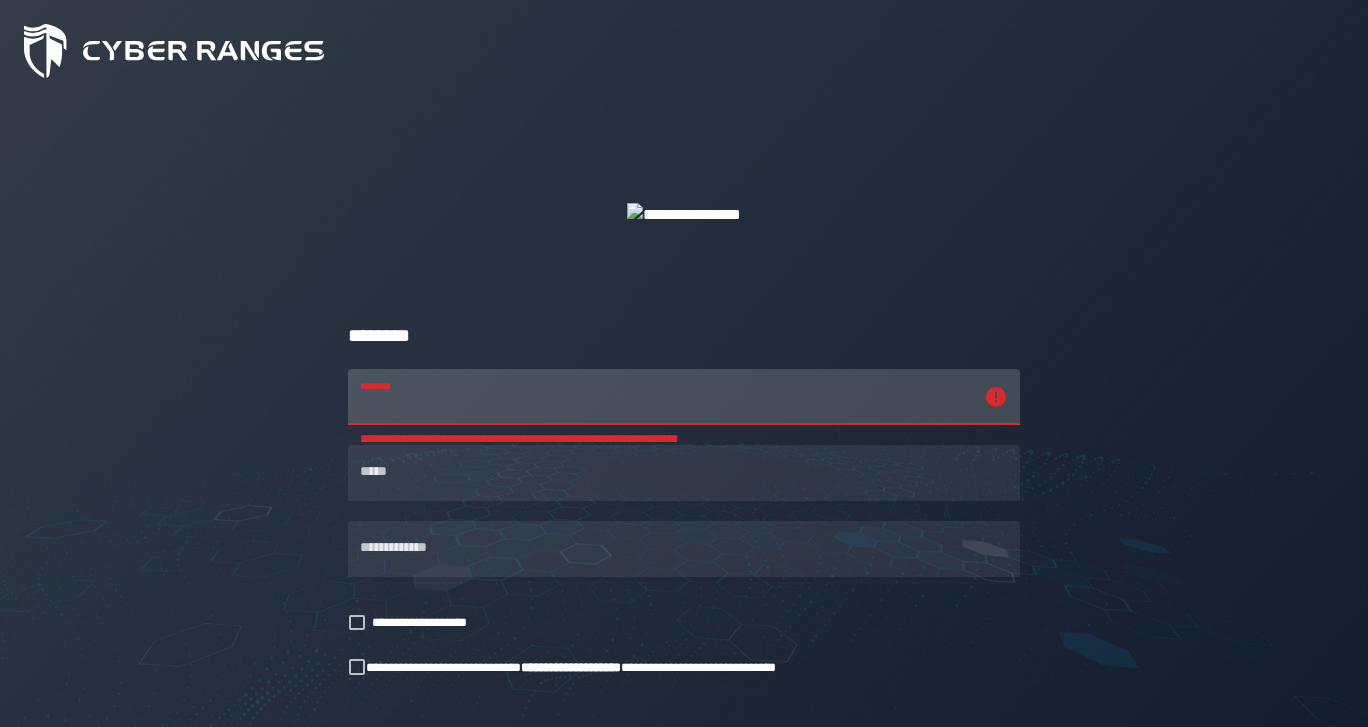 click on "**********" at bounding box center [666, 397] 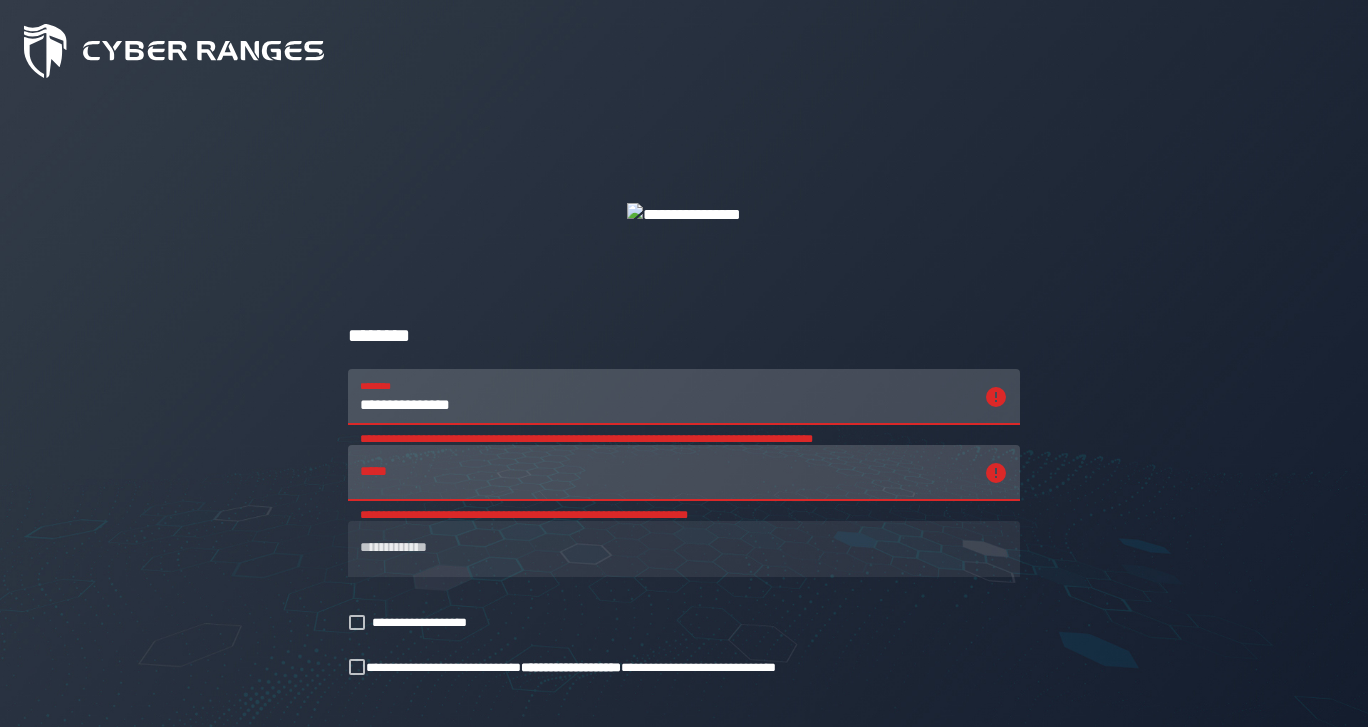 click on "**********" at bounding box center [666, 397] 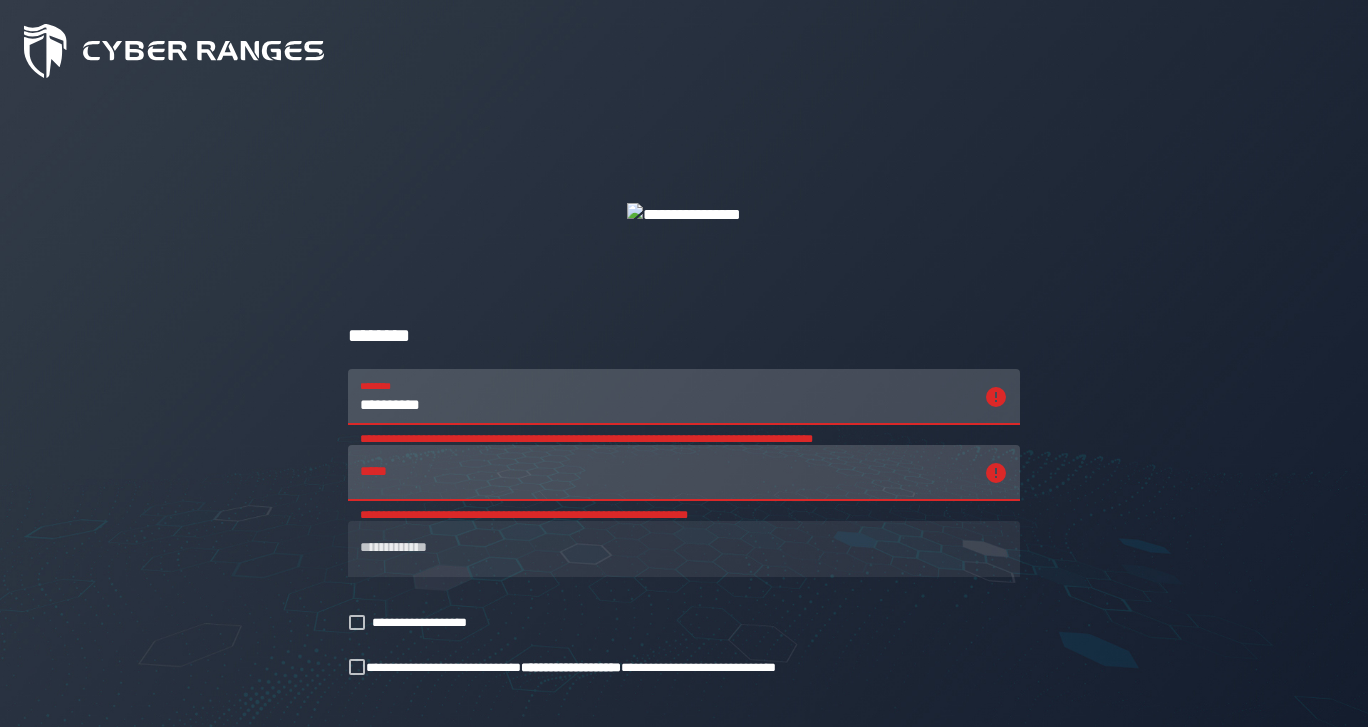 type on "********" 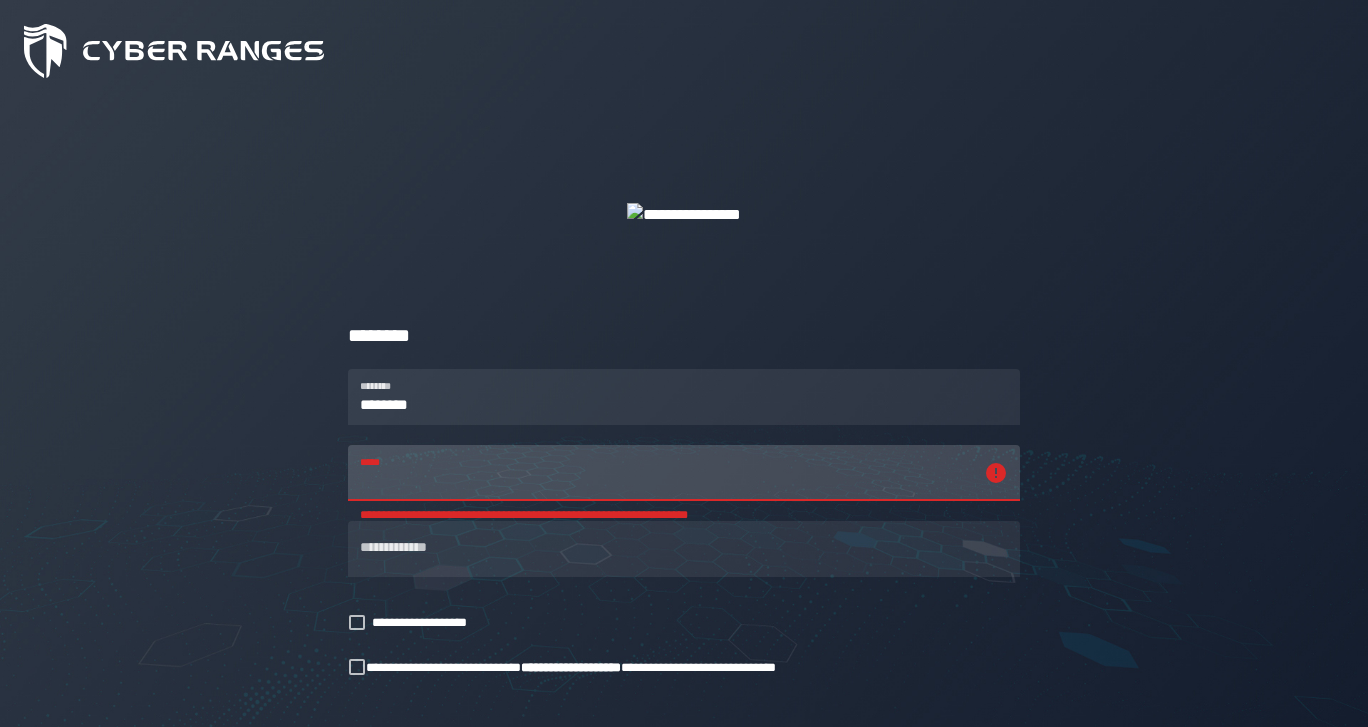 click on "**********" at bounding box center [666, 473] 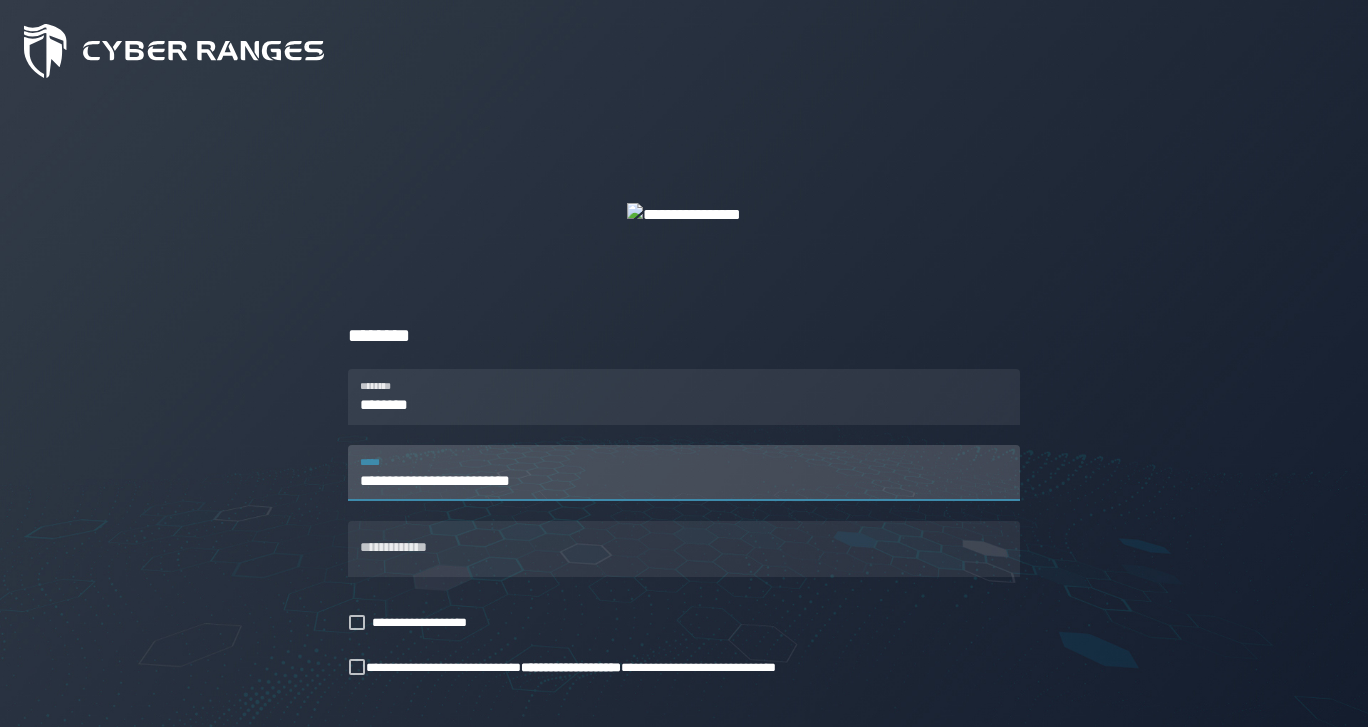 drag, startPoint x: 588, startPoint y: 479, endPoint x: 353, endPoint y: 485, distance: 235.07658 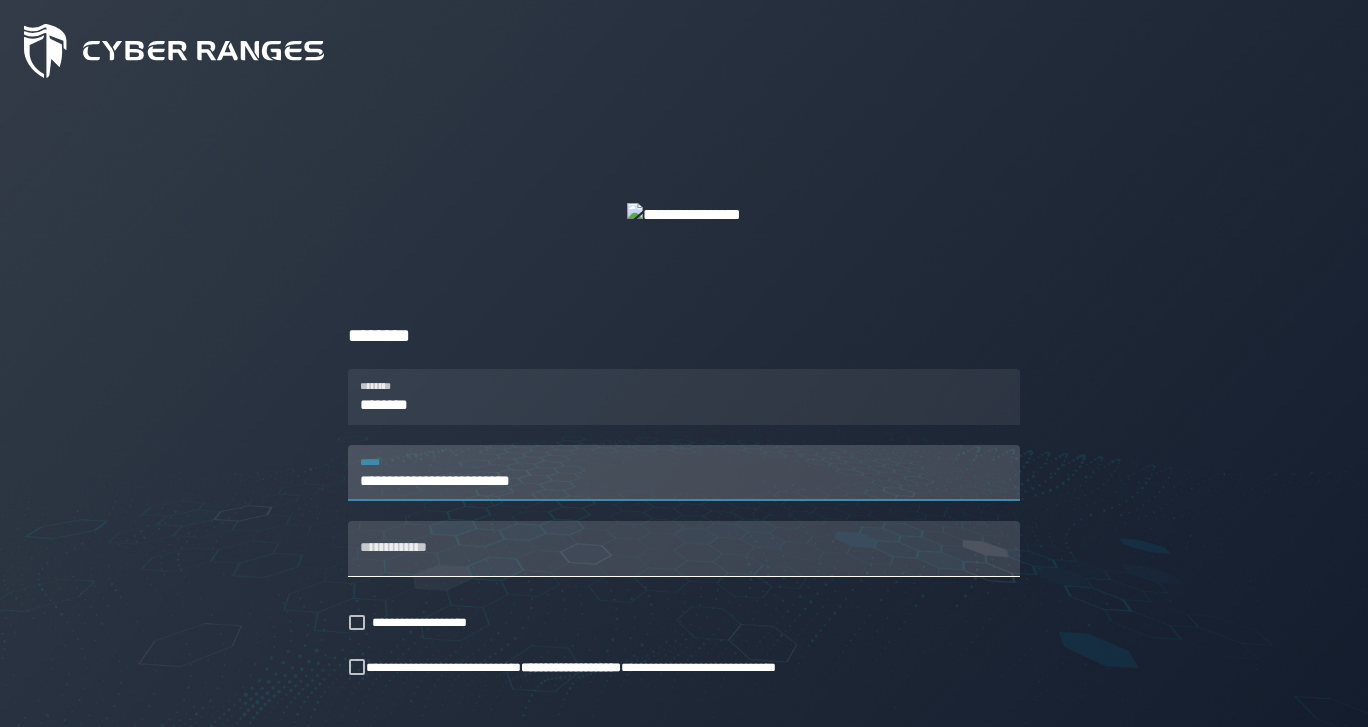 type on "**********" 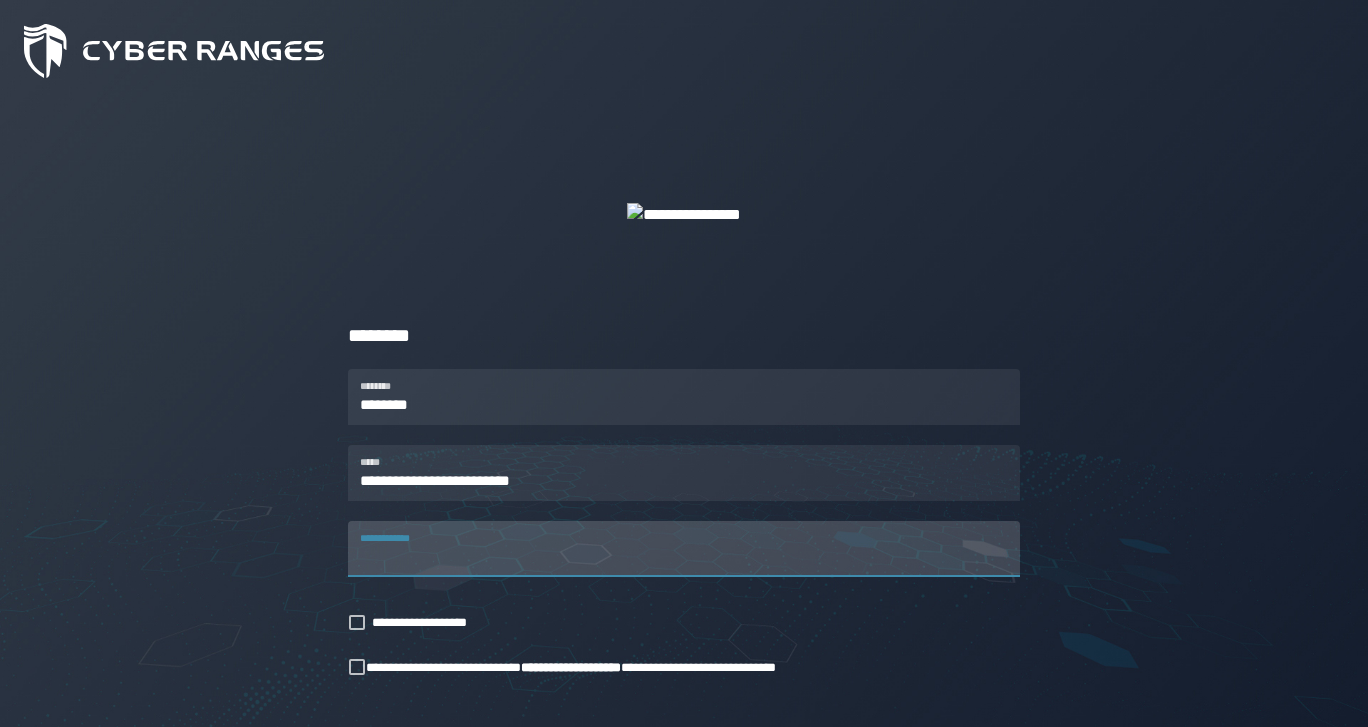 paste on "**********" 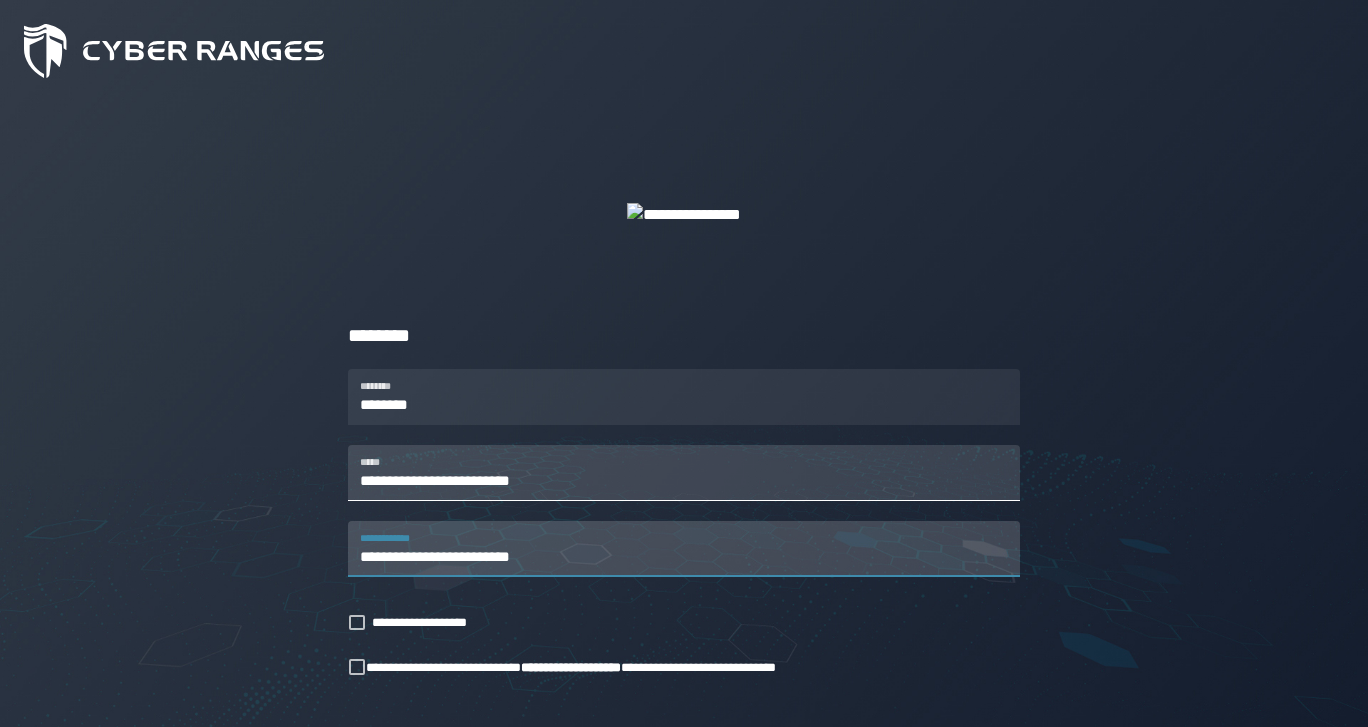 type on "**********" 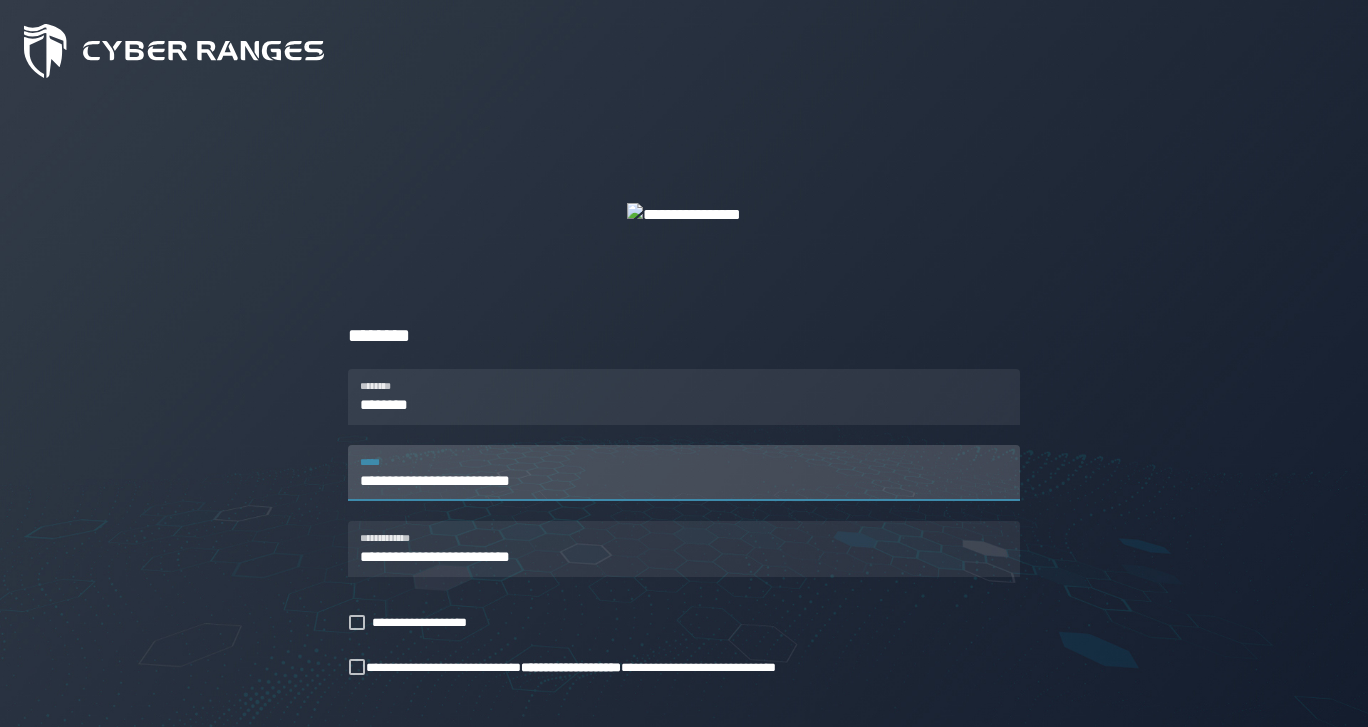 click on "**********" at bounding box center [684, 473] 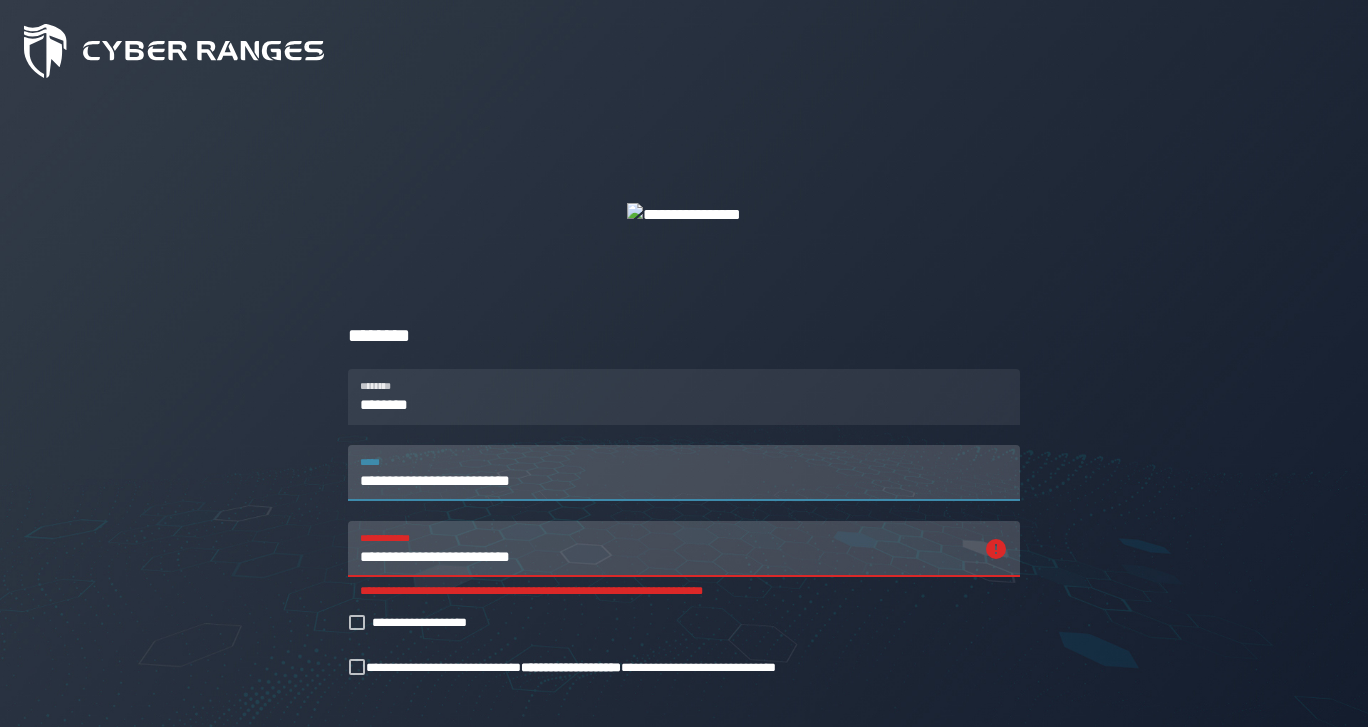 type on "**********" 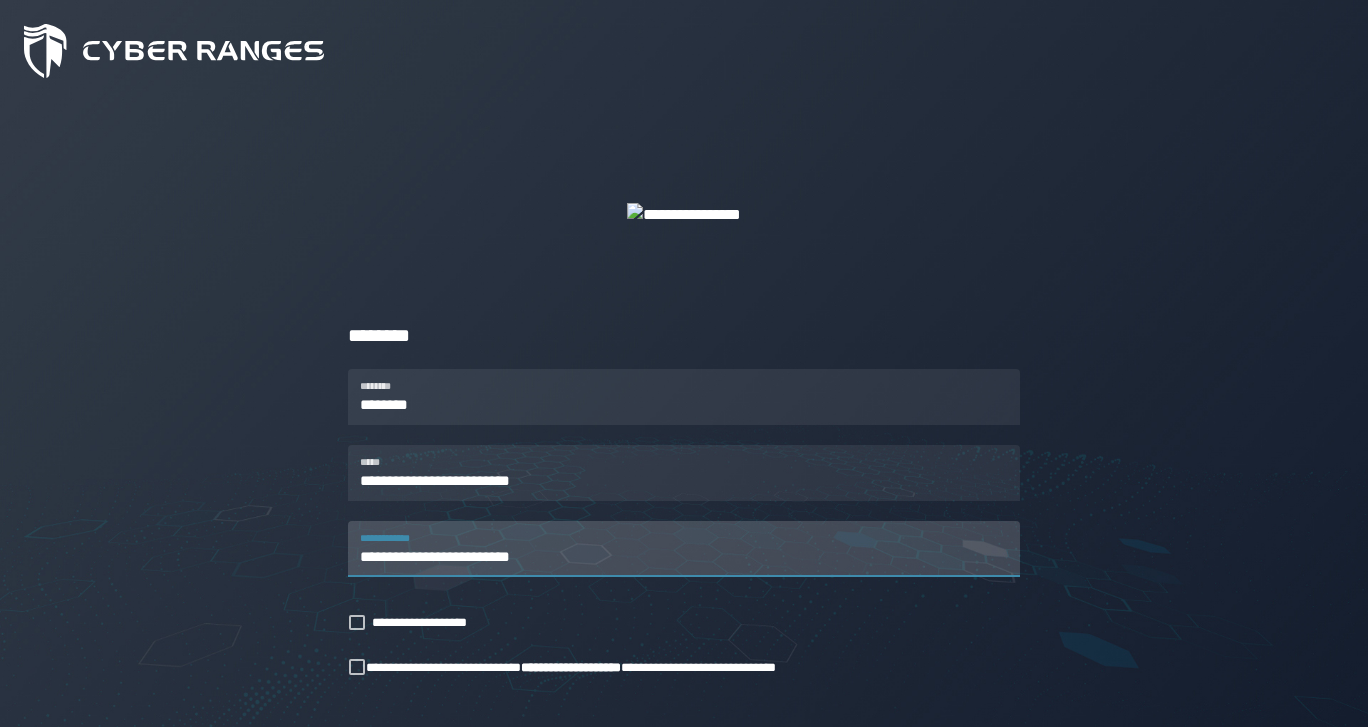 type on "**********" 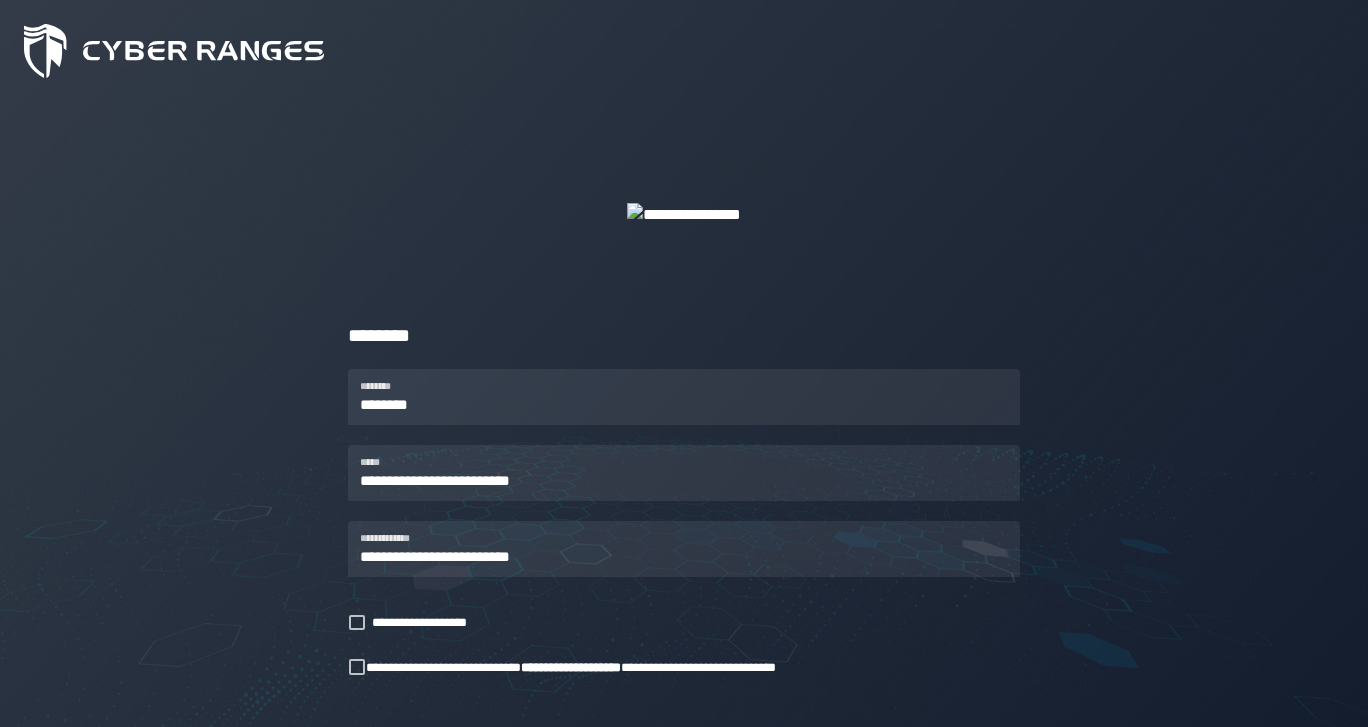 drag, startPoint x: 542, startPoint y: 618, endPoint x: 516, endPoint y: 624, distance: 26.683329 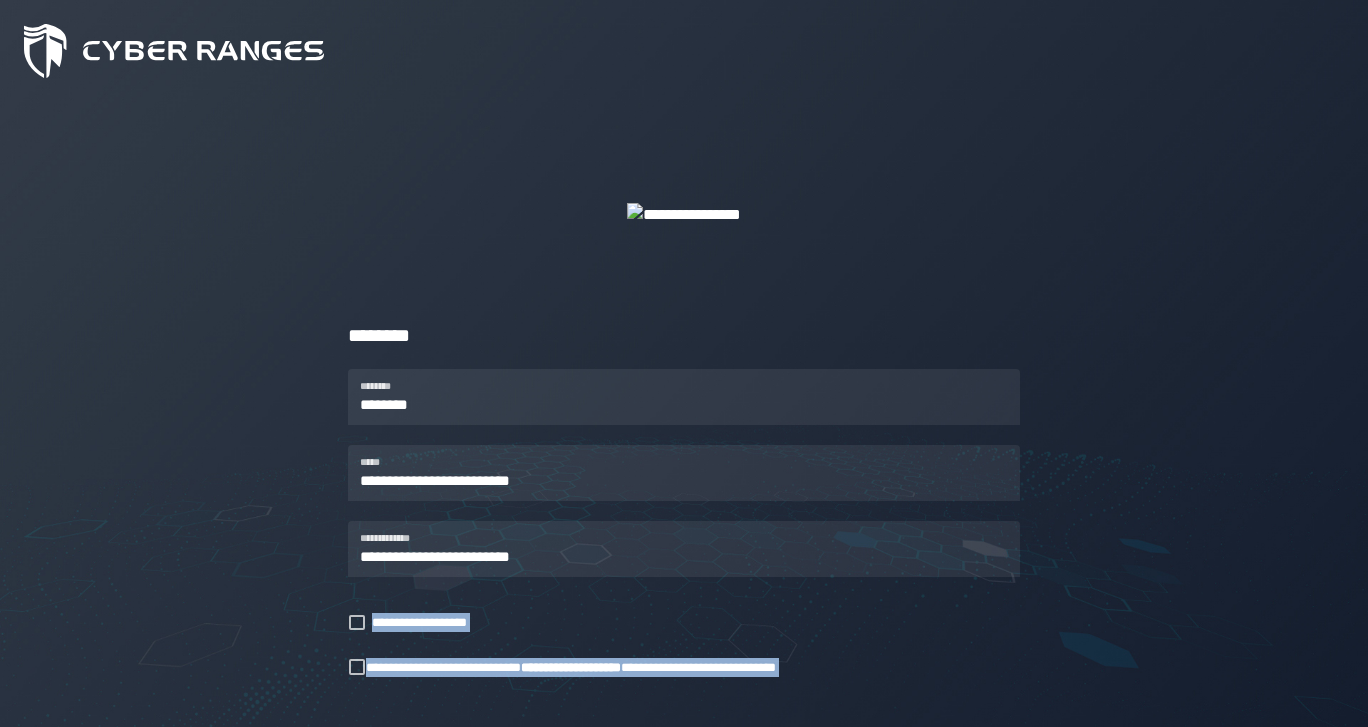 drag, startPoint x: 396, startPoint y: 593, endPoint x: 899, endPoint y: 678, distance: 510.13135 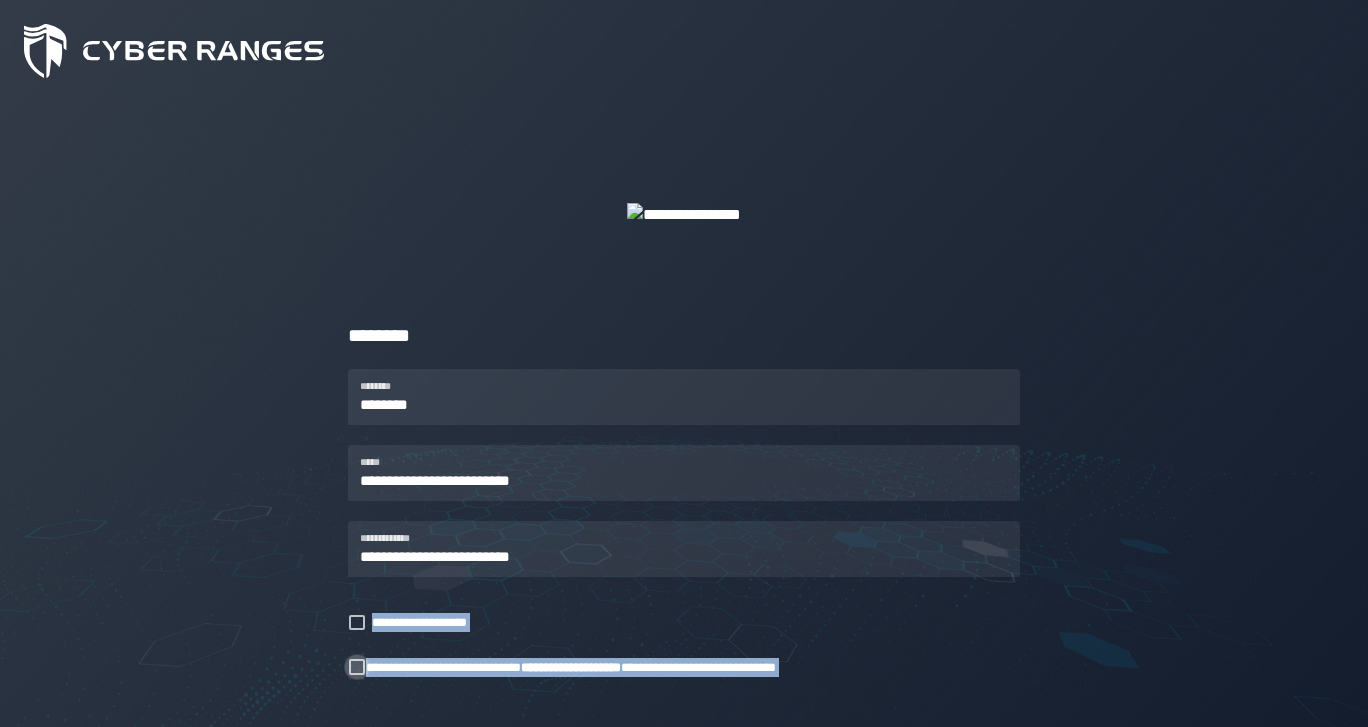 click 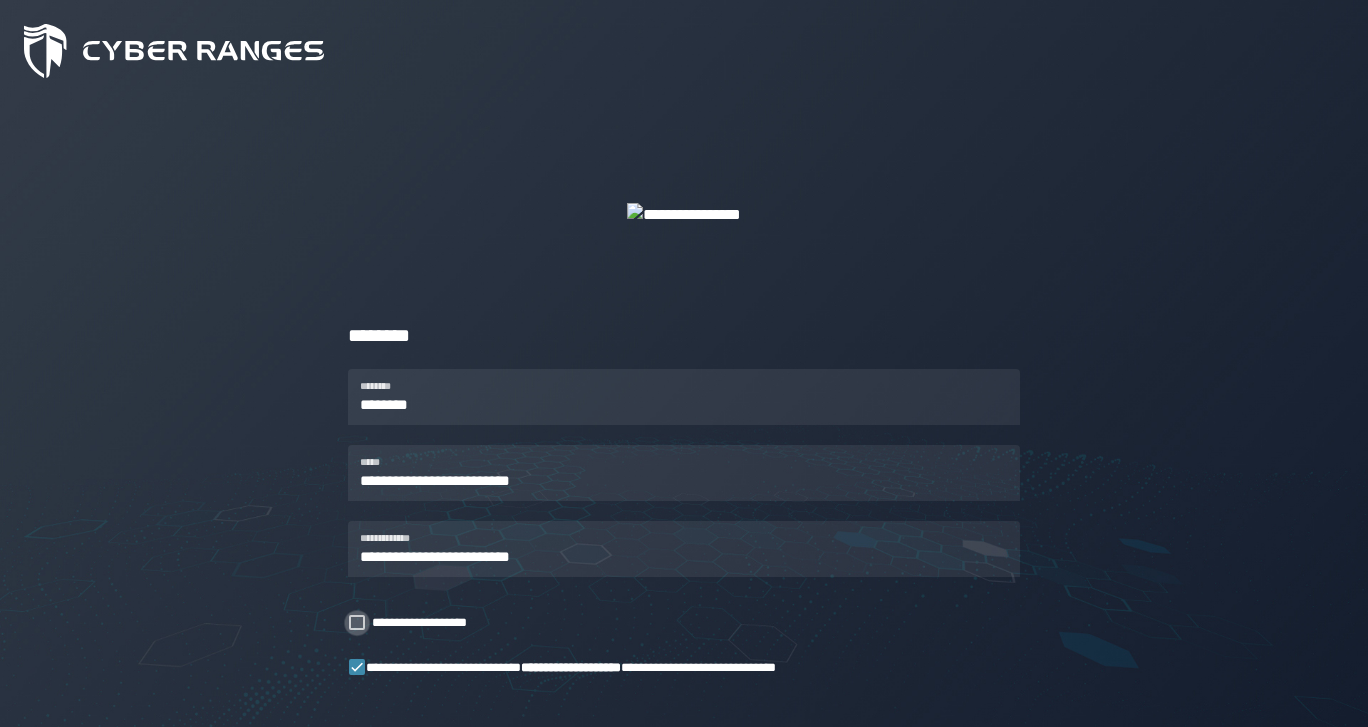 click 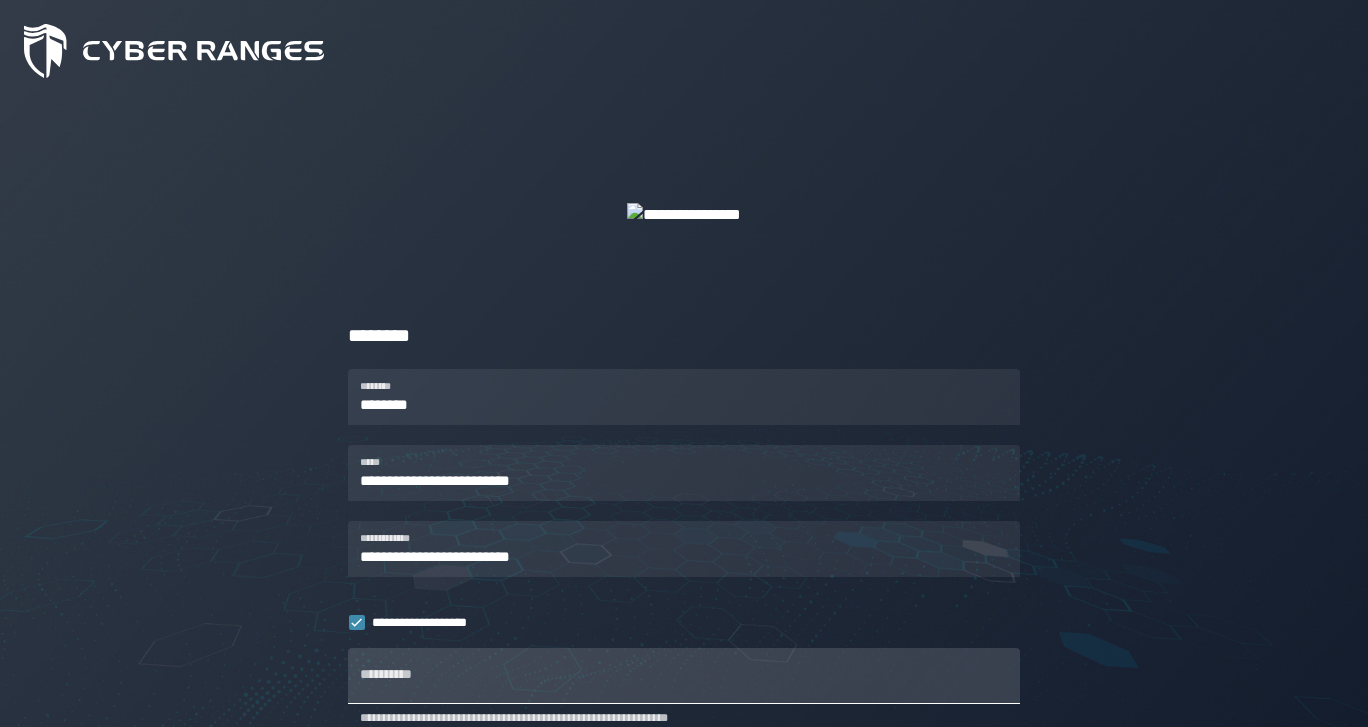 click on "**********" at bounding box center (684, 676) 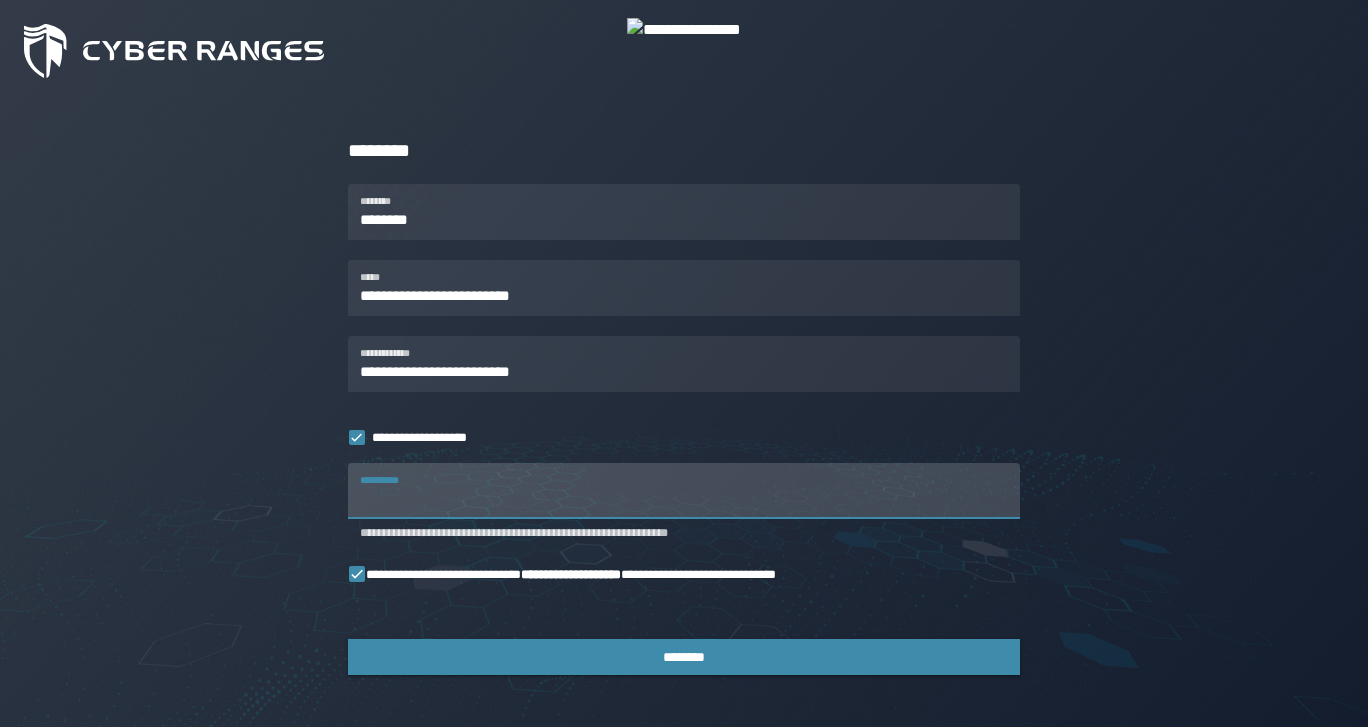 scroll, scrollTop: 191, scrollLeft: 0, axis: vertical 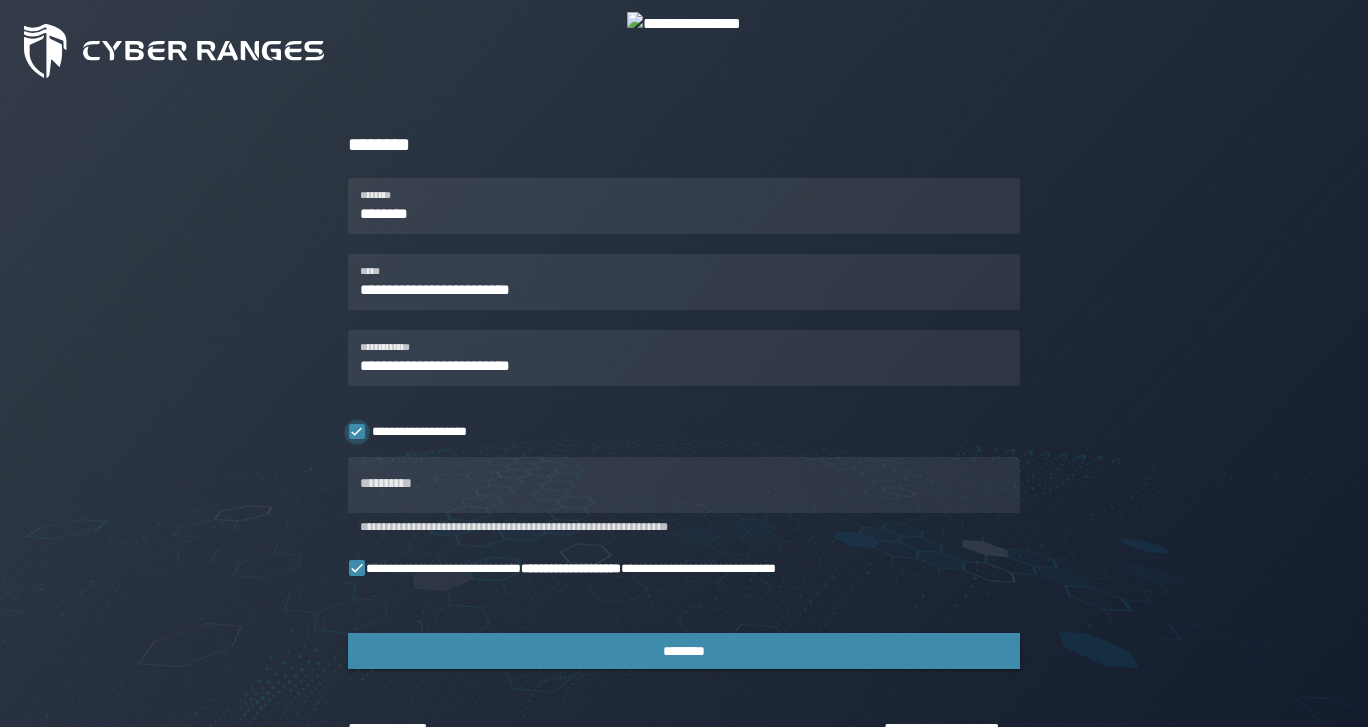 click 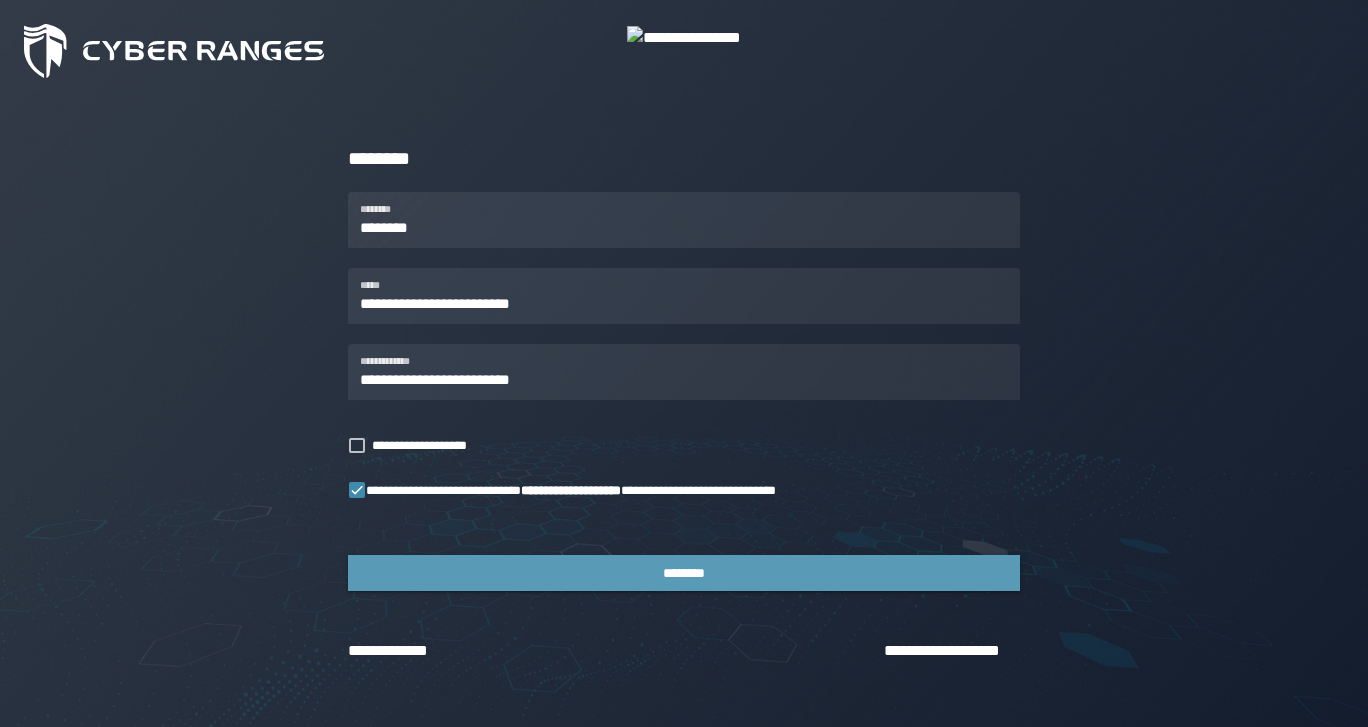 click on "********" at bounding box center (684, 573) 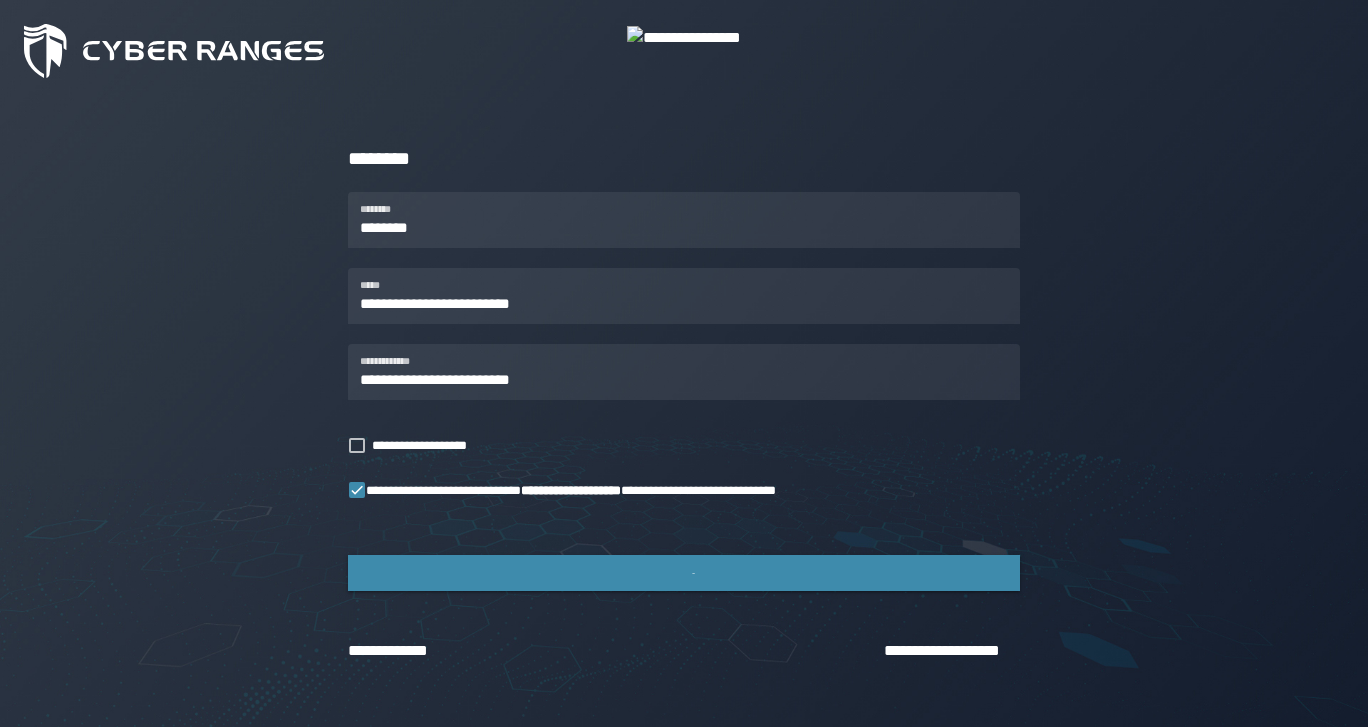 scroll, scrollTop: 0, scrollLeft: 0, axis: both 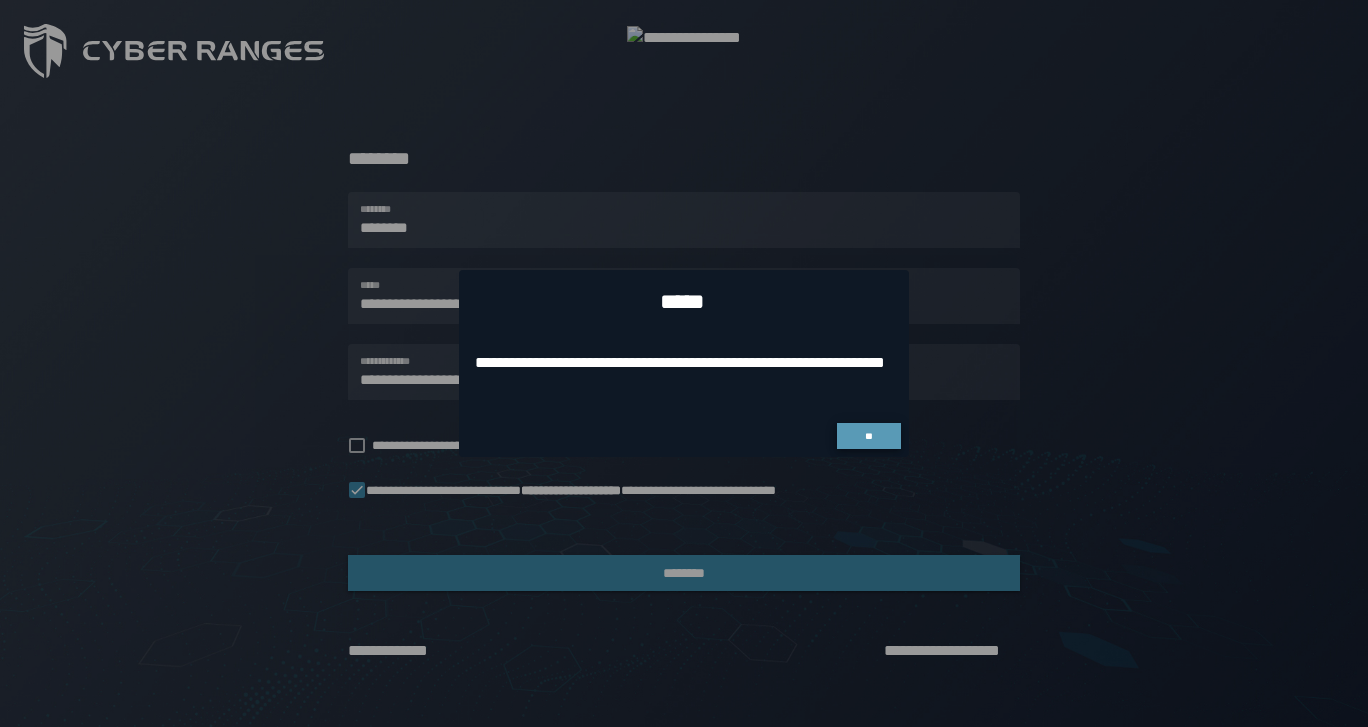 click on "**" at bounding box center [869, 436] 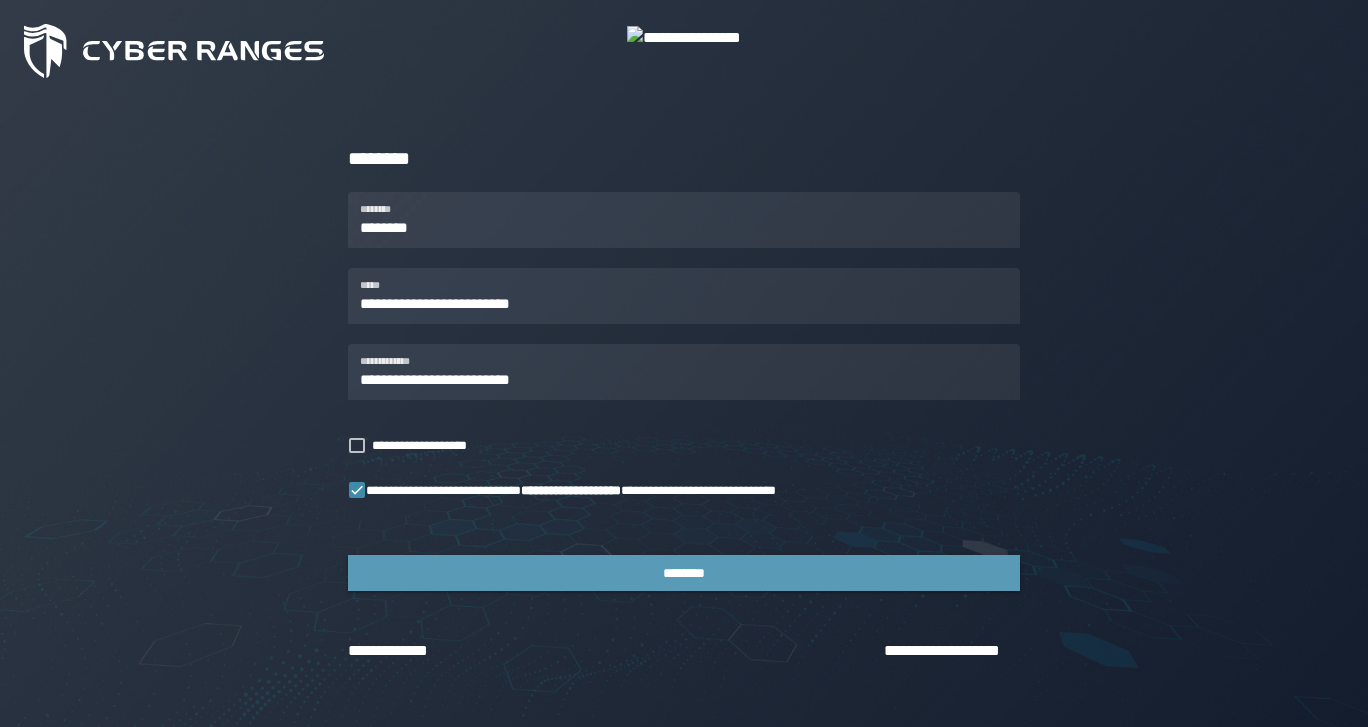 click on "********" at bounding box center (684, 573) 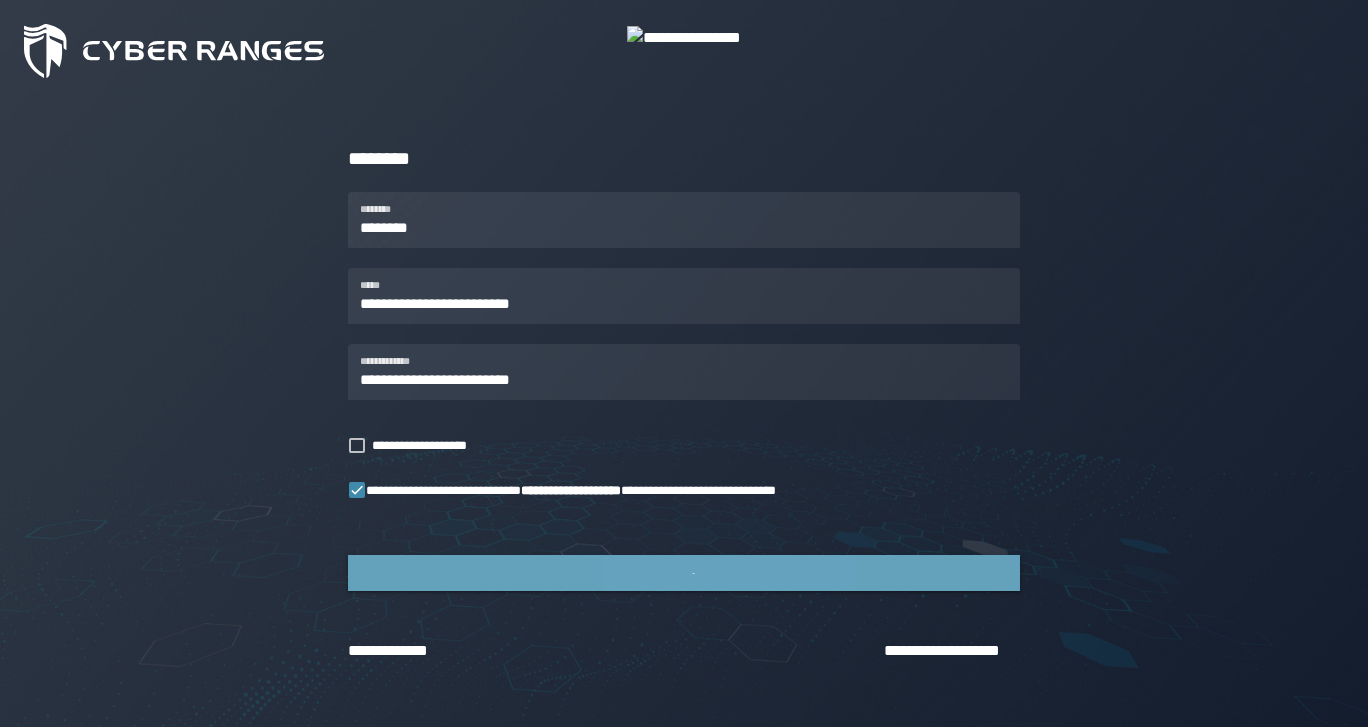 scroll, scrollTop: 0, scrollLeft: 0, axis: both 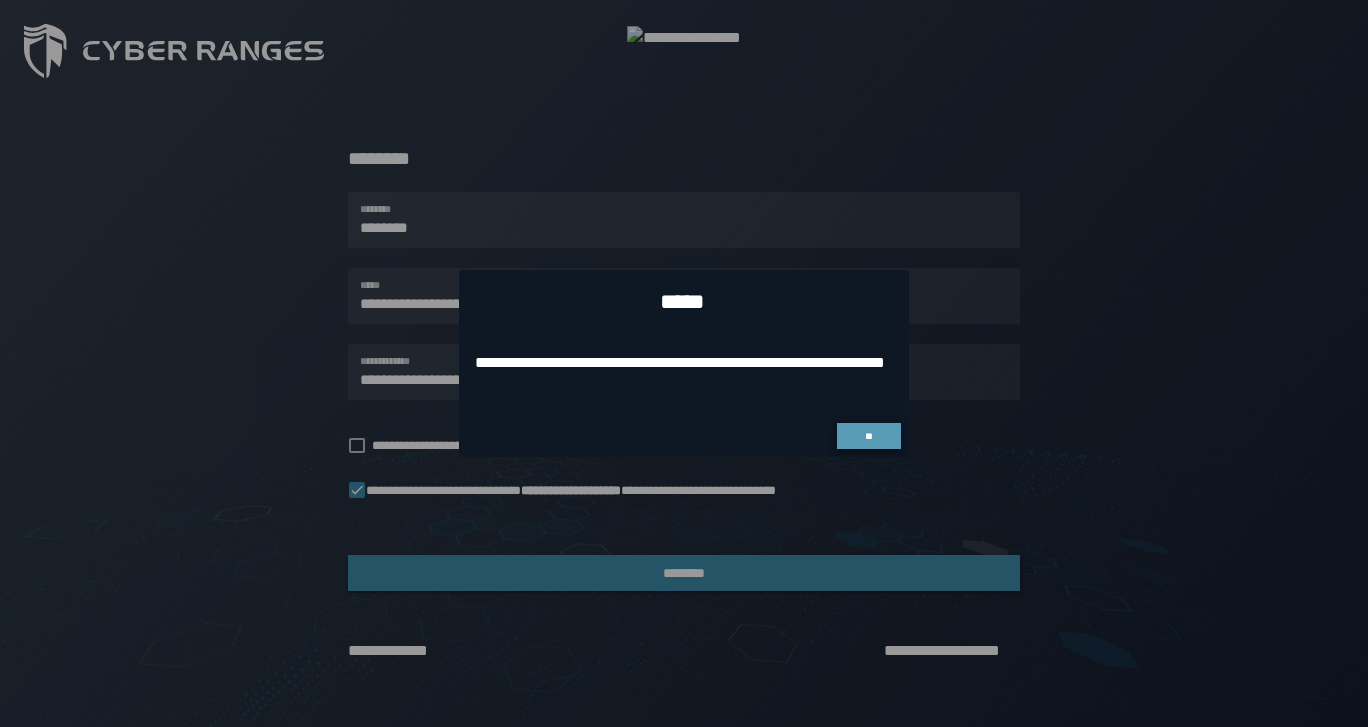 click on "**" at bounding box center [869, 436] 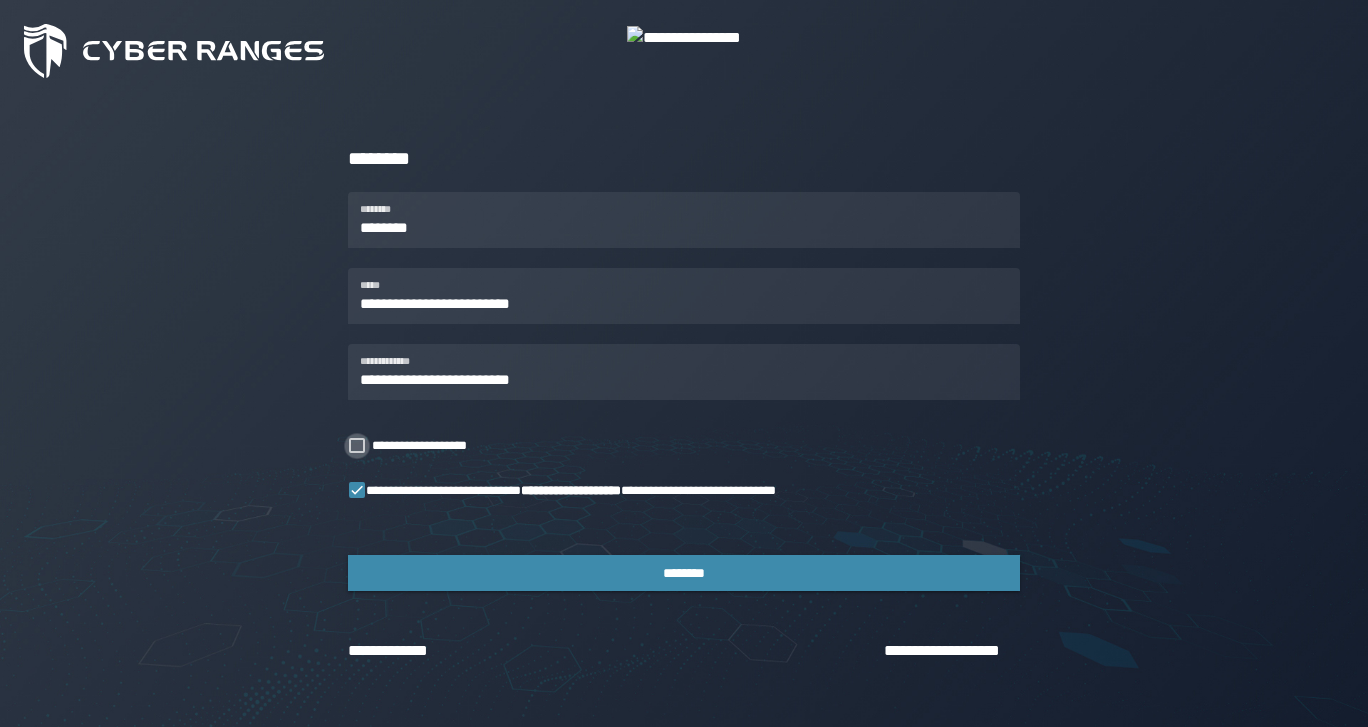 click 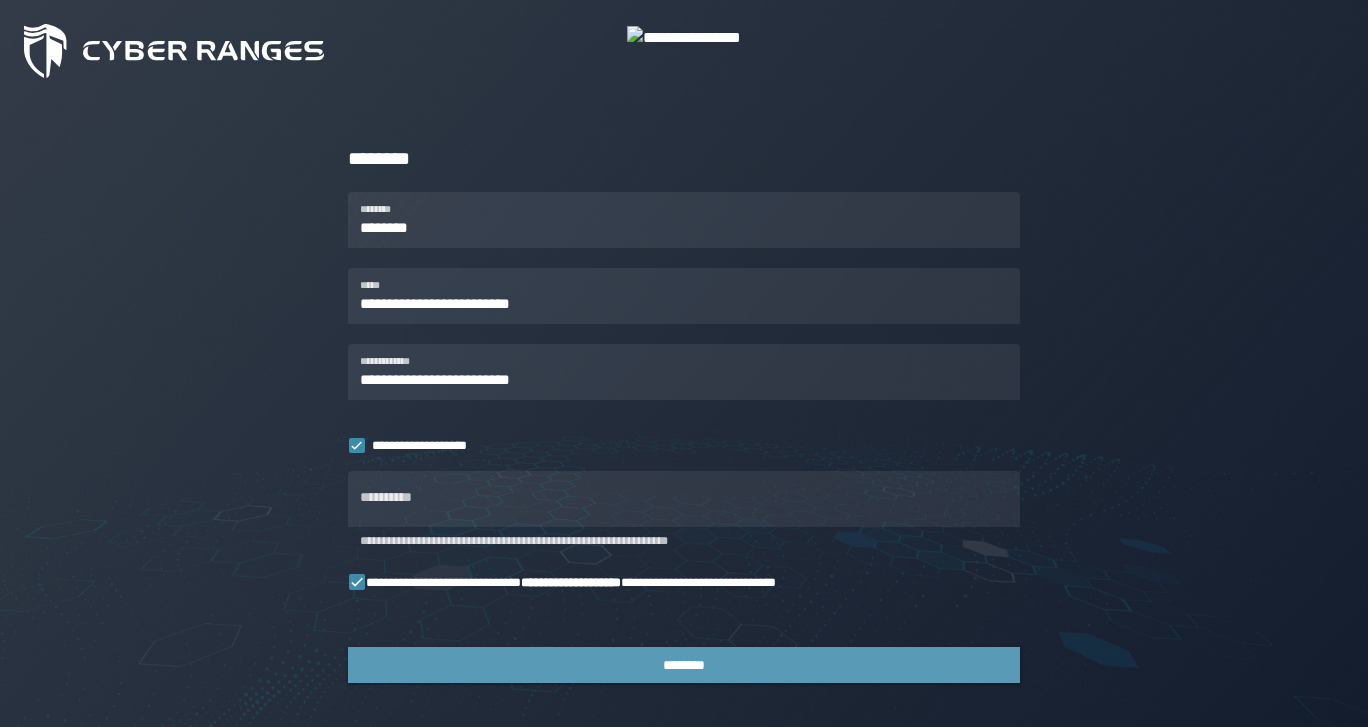 click on "********" at bounding box center [684, 665] 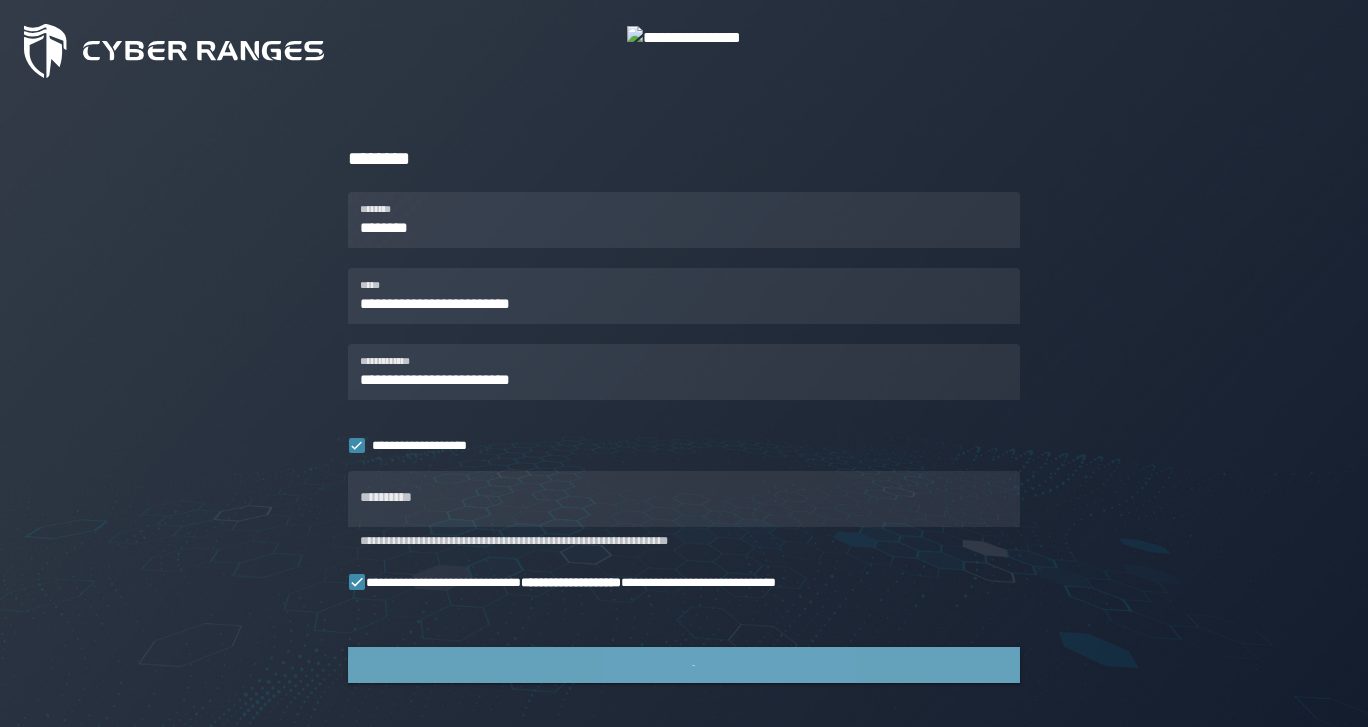 scroll, scrollTop: 0, scrollLeft: 0, axis: both 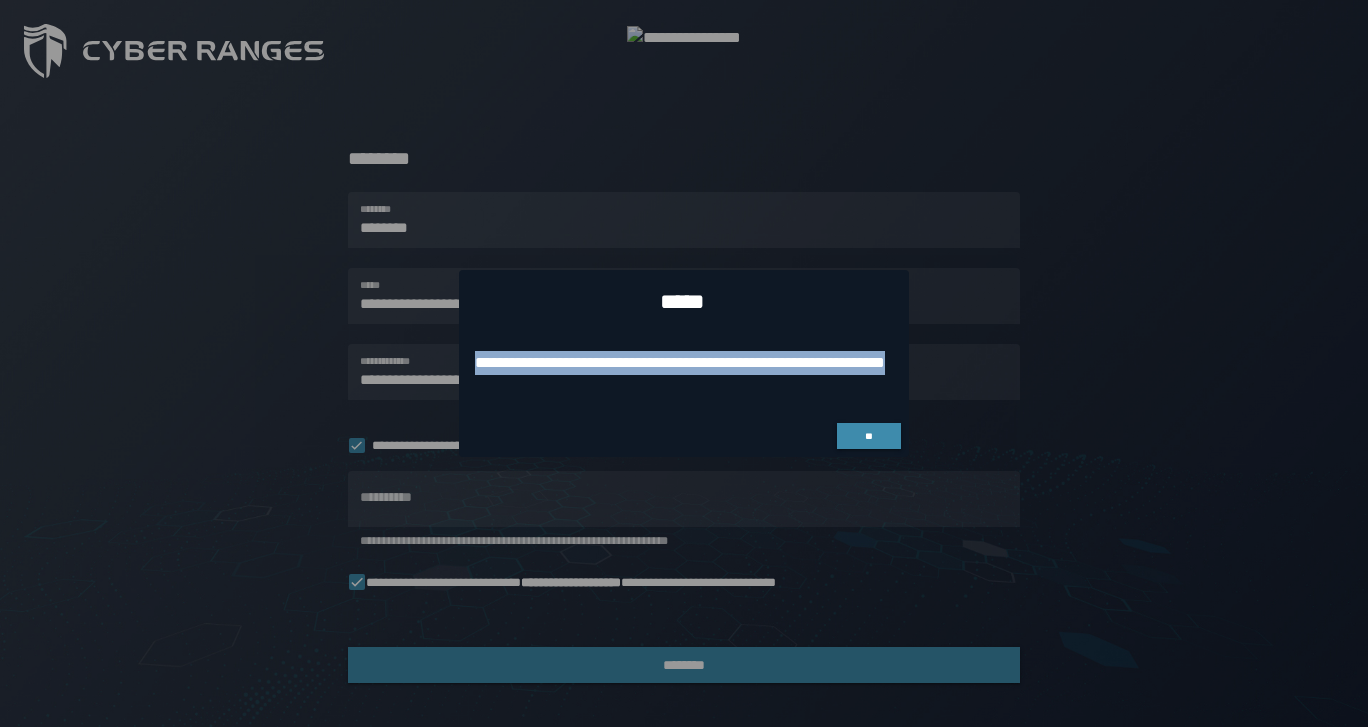 drag, startPoint x: 485, startPoint y: 343, endPoint x: 574, endPoint y: 401, distance: 106.23088 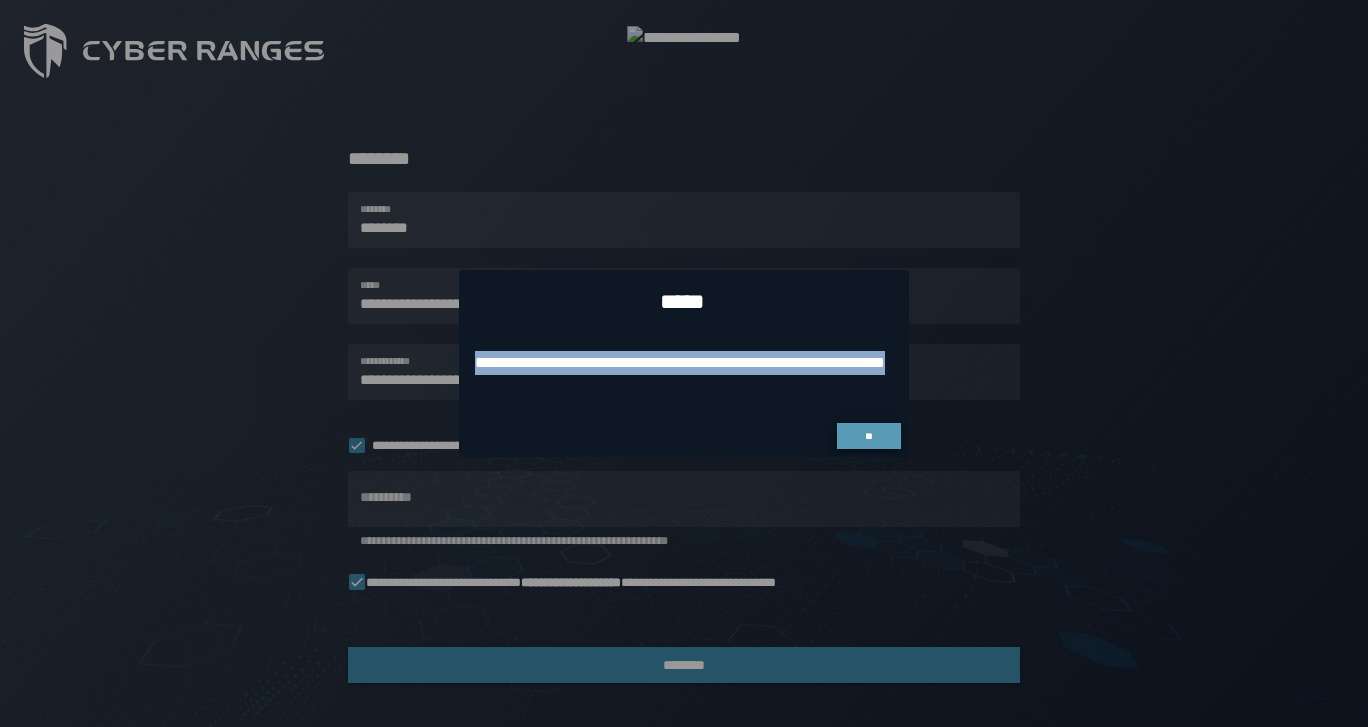 click on "**" at bounding box center (869, 436) 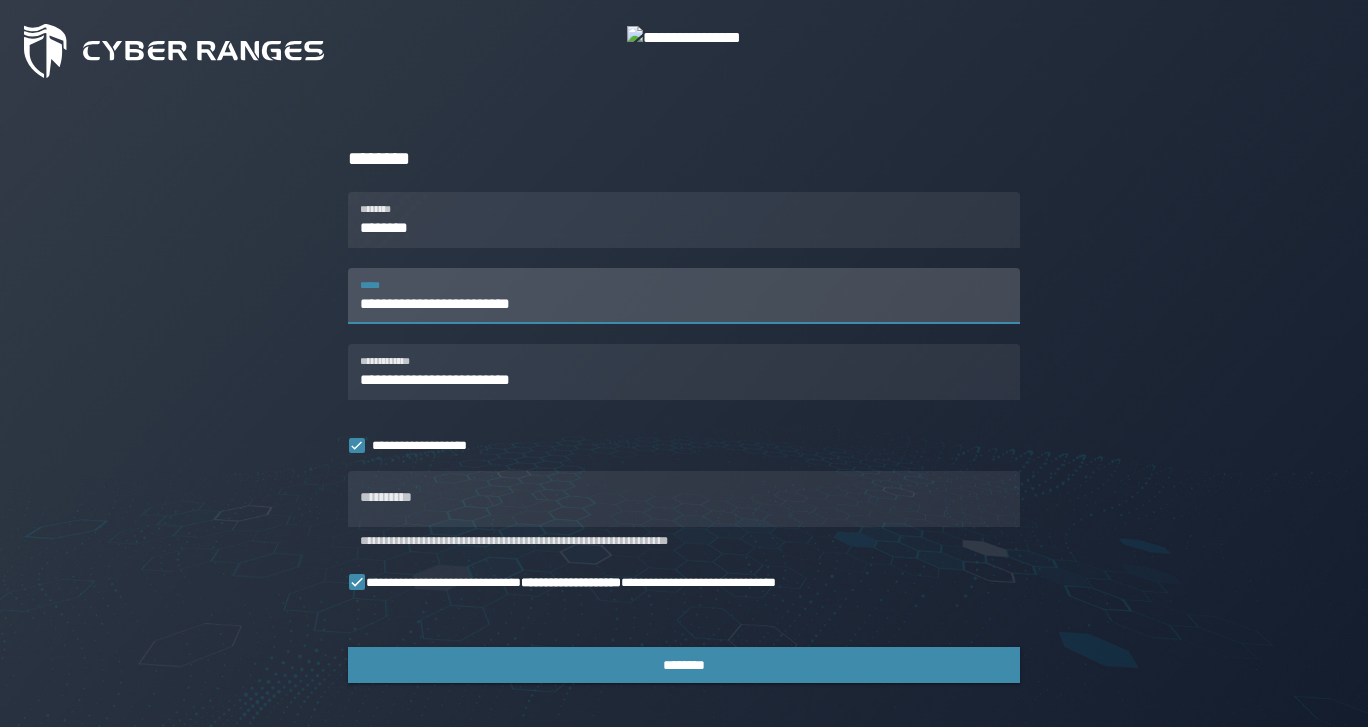 drag, startPoint x: 583, startPoint y: 307, endPoint x: 325, endPoint y: 289, distance: 258.62714 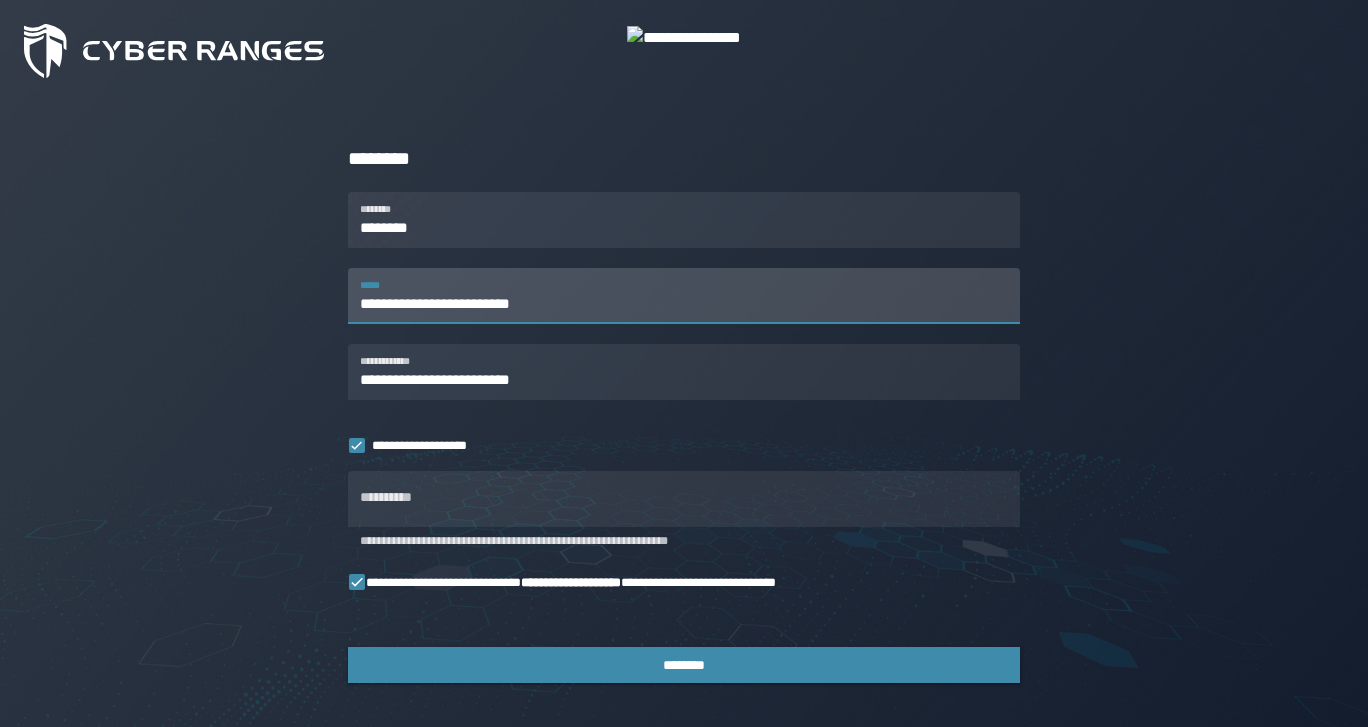 click on "**********" 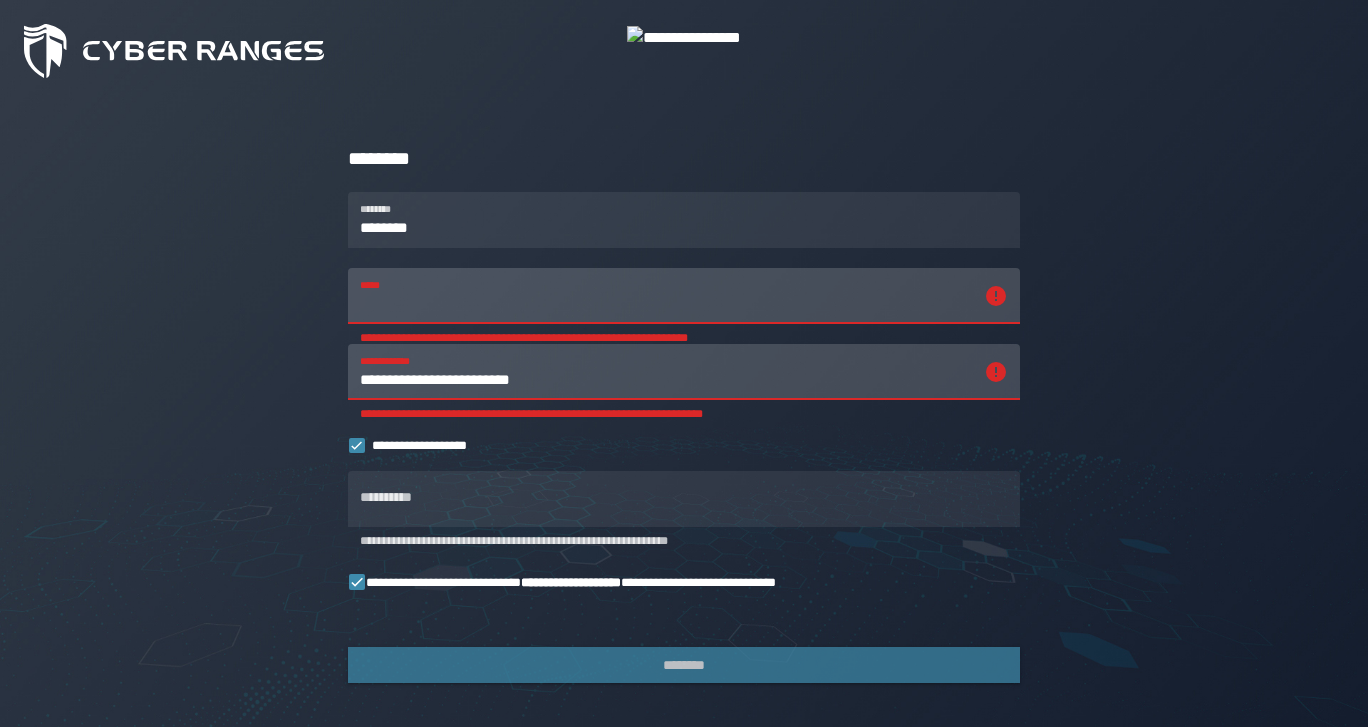 type 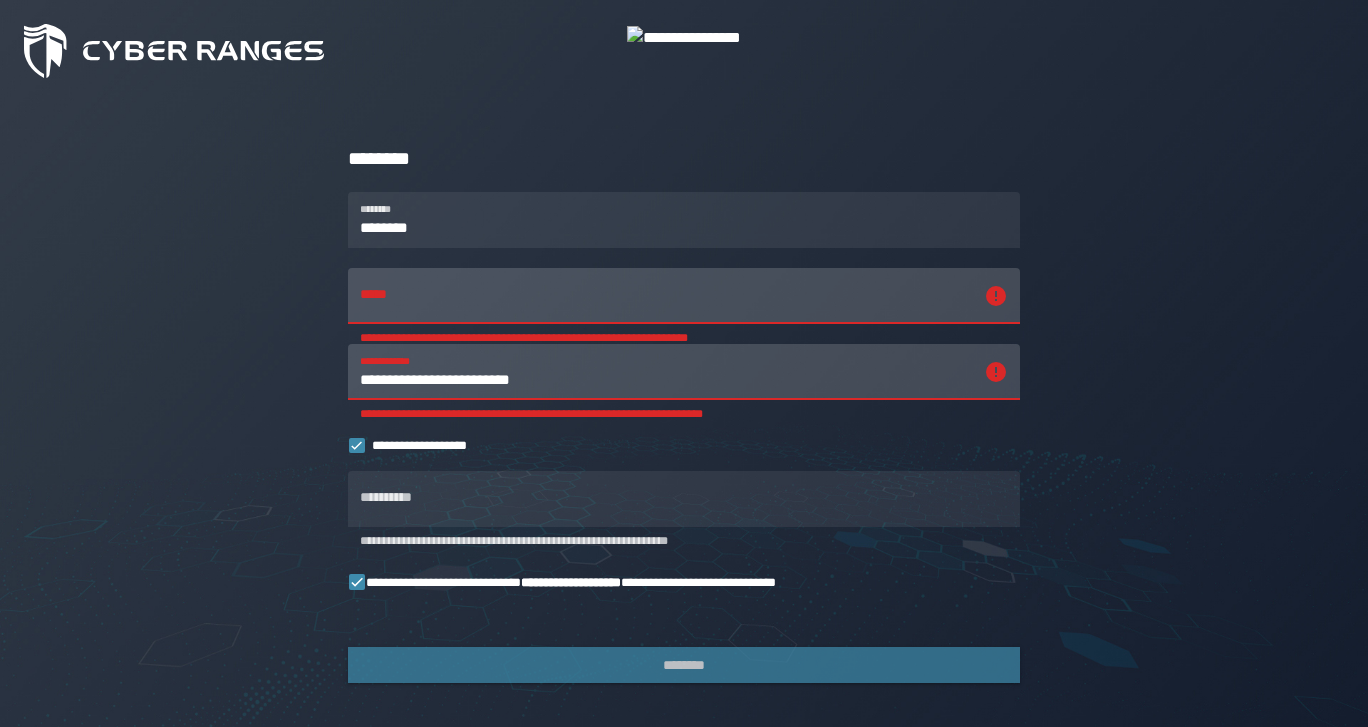 drag, startPoint x: 585, startPoint y: 378, endPoint x: 231, endPoint y: 377, distance: 354.0014 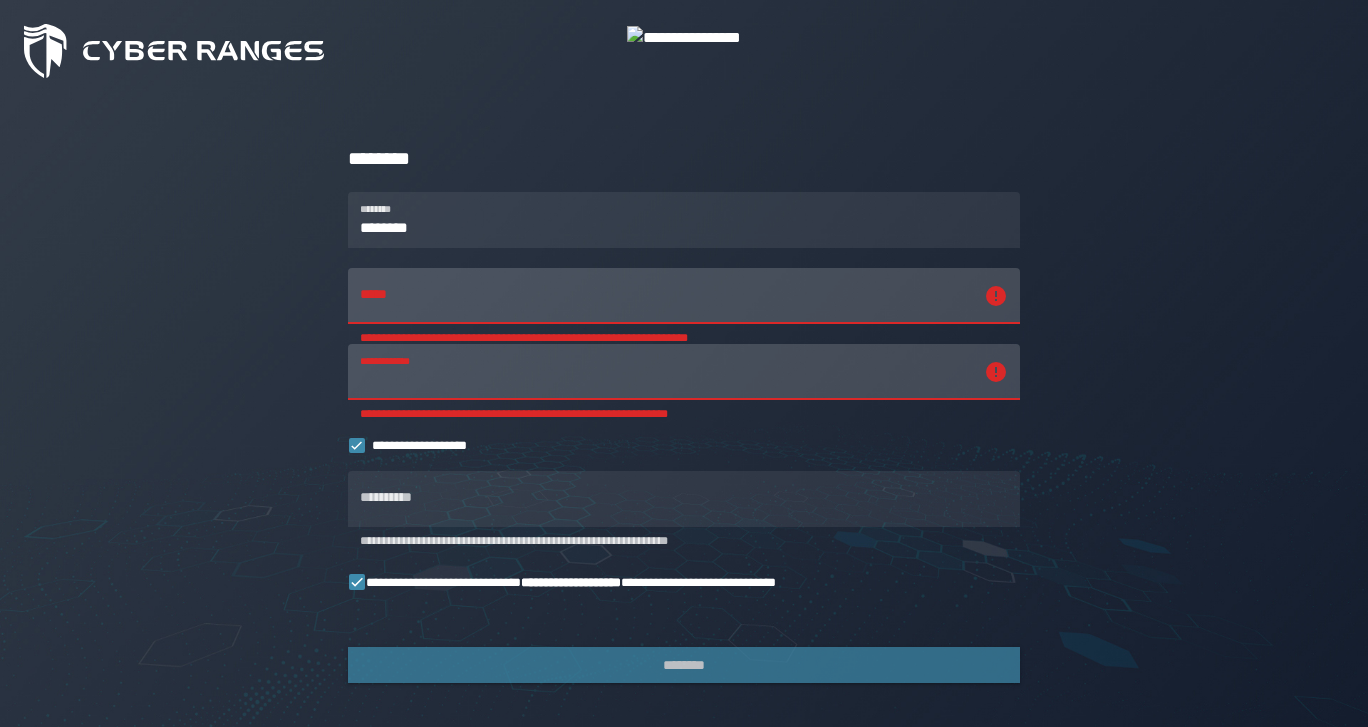 type 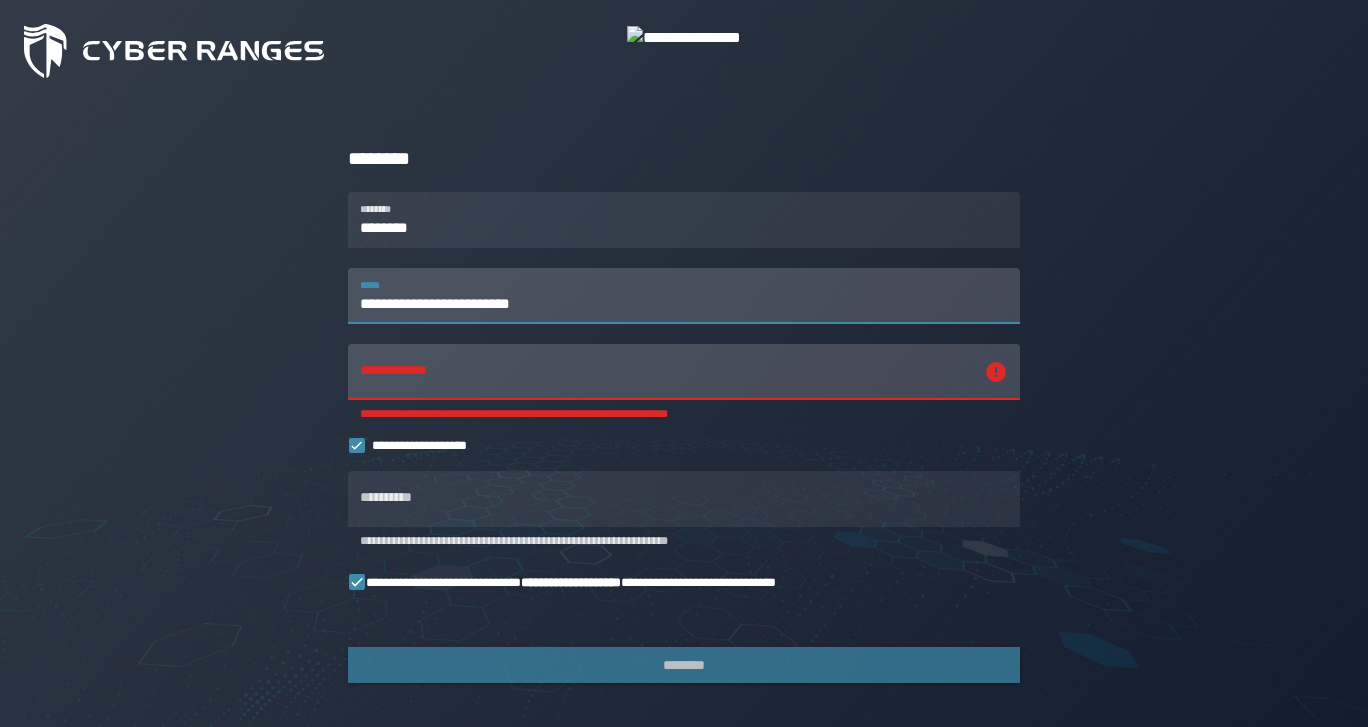drag, startPoint x: 585, startPoint y: 305, endPoint x: 347, endPoint y: 302, distance: 238.0189 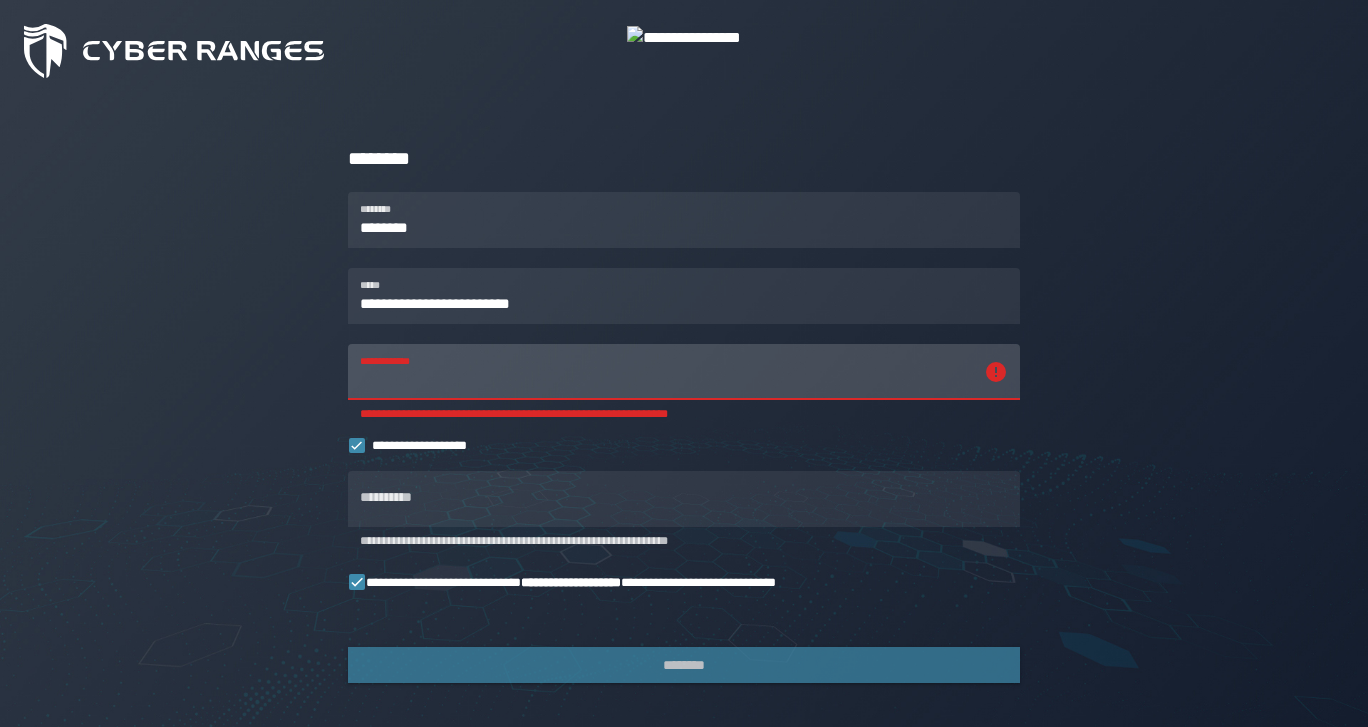 click on "**********" at bounding box center (666, 372) 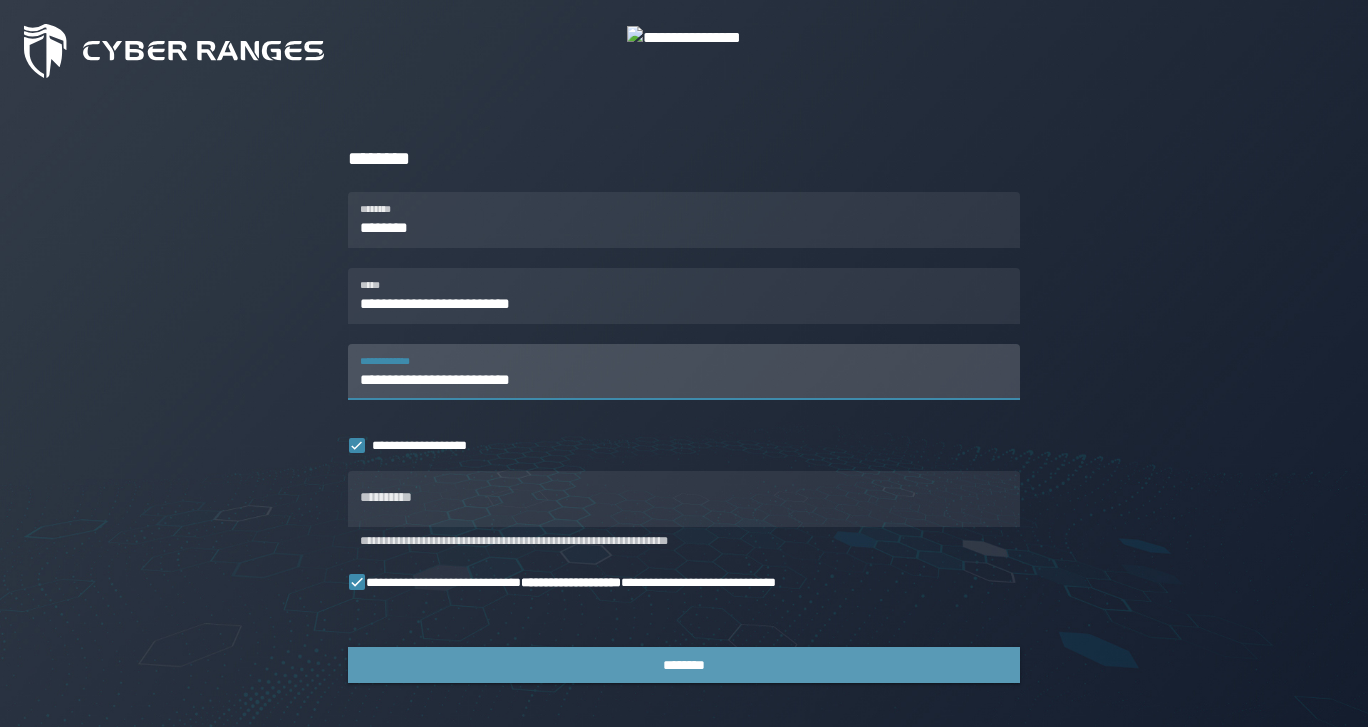 type on "**********" 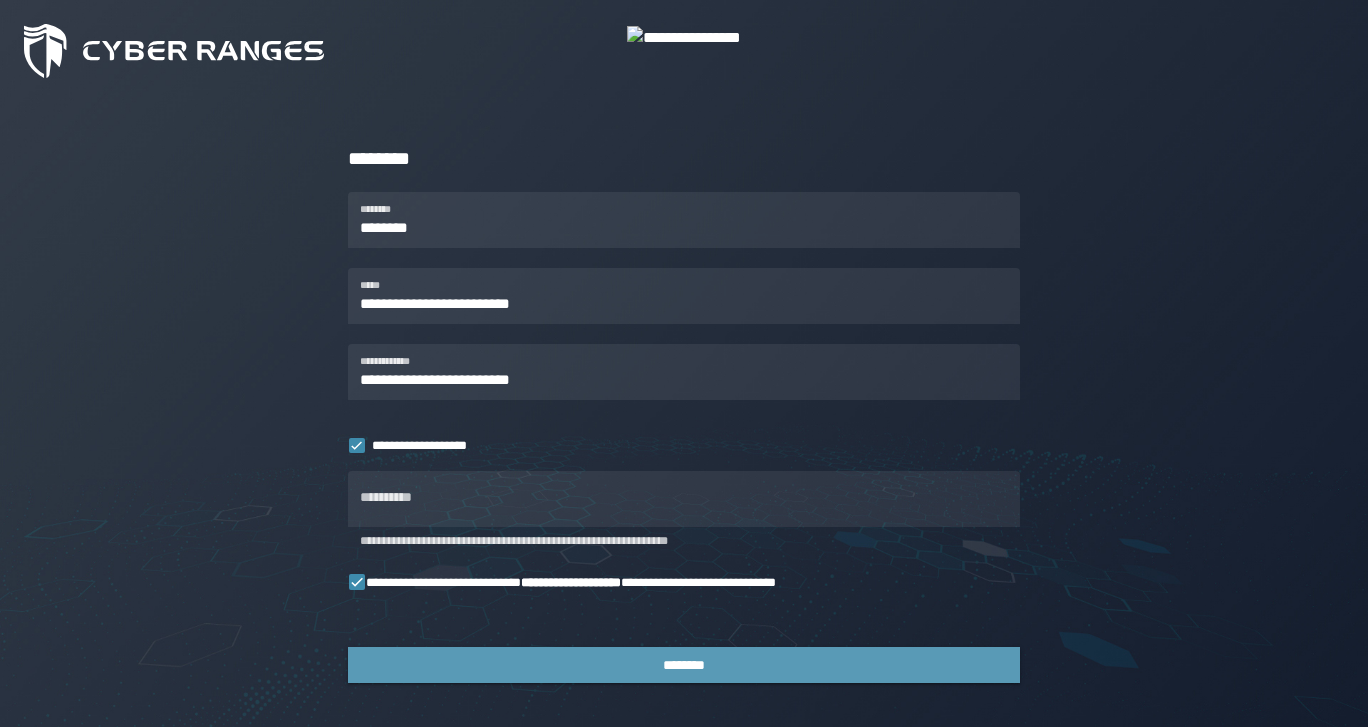 scroll, scrollTop: 0, scrollLeft: 0, axis: both 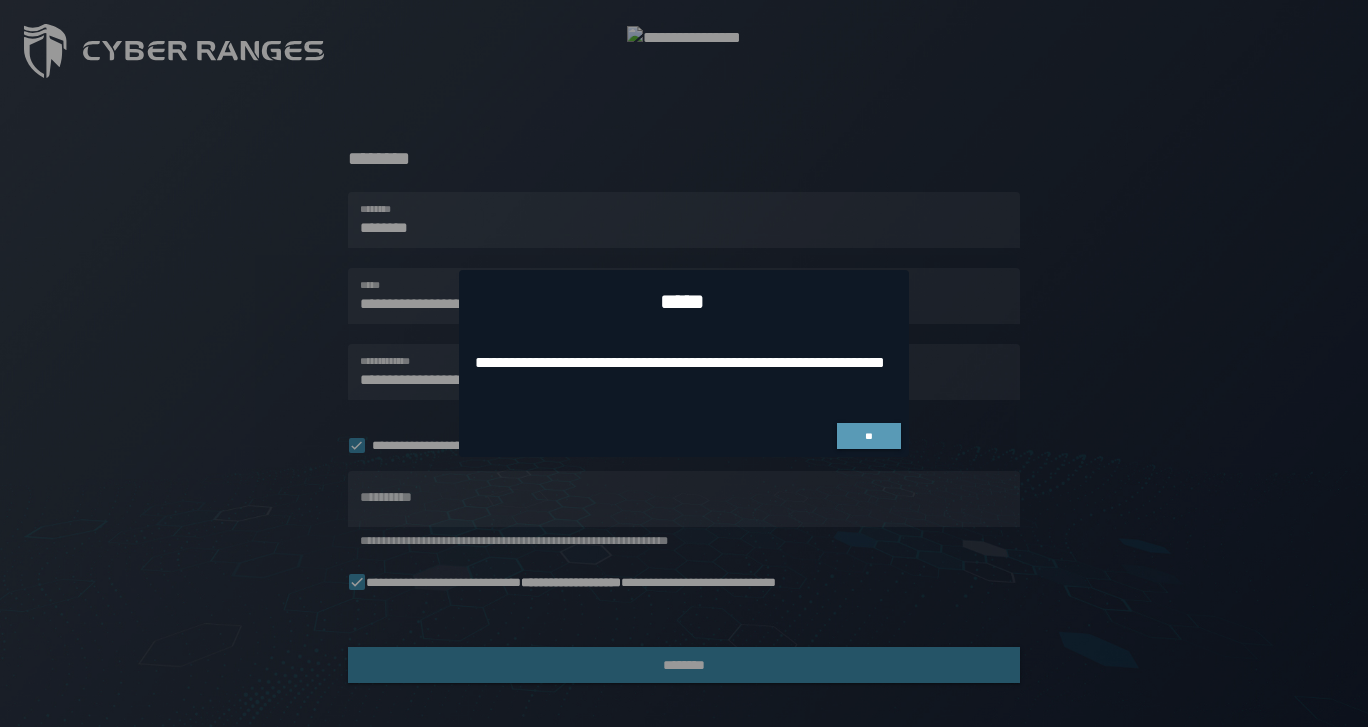 click on "**" at bounding box center [868, 436] 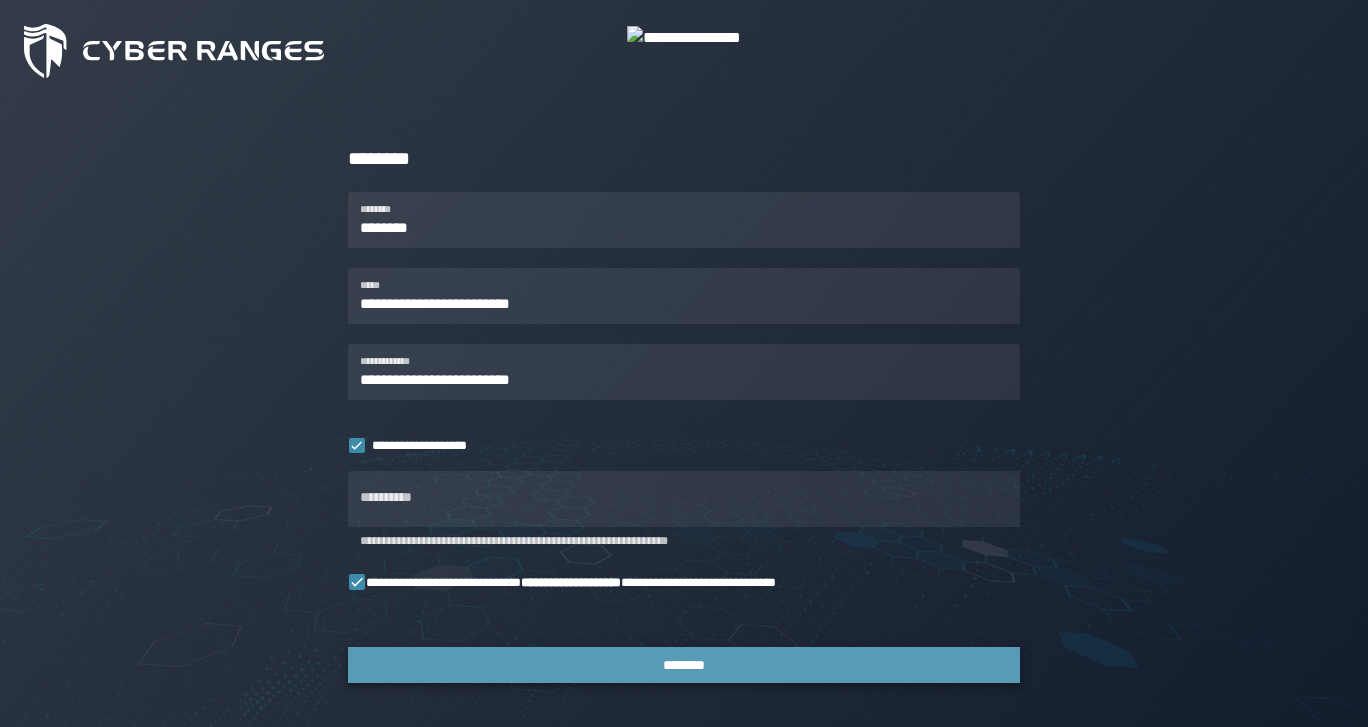 click on "********" at bounding box center [684, 665] 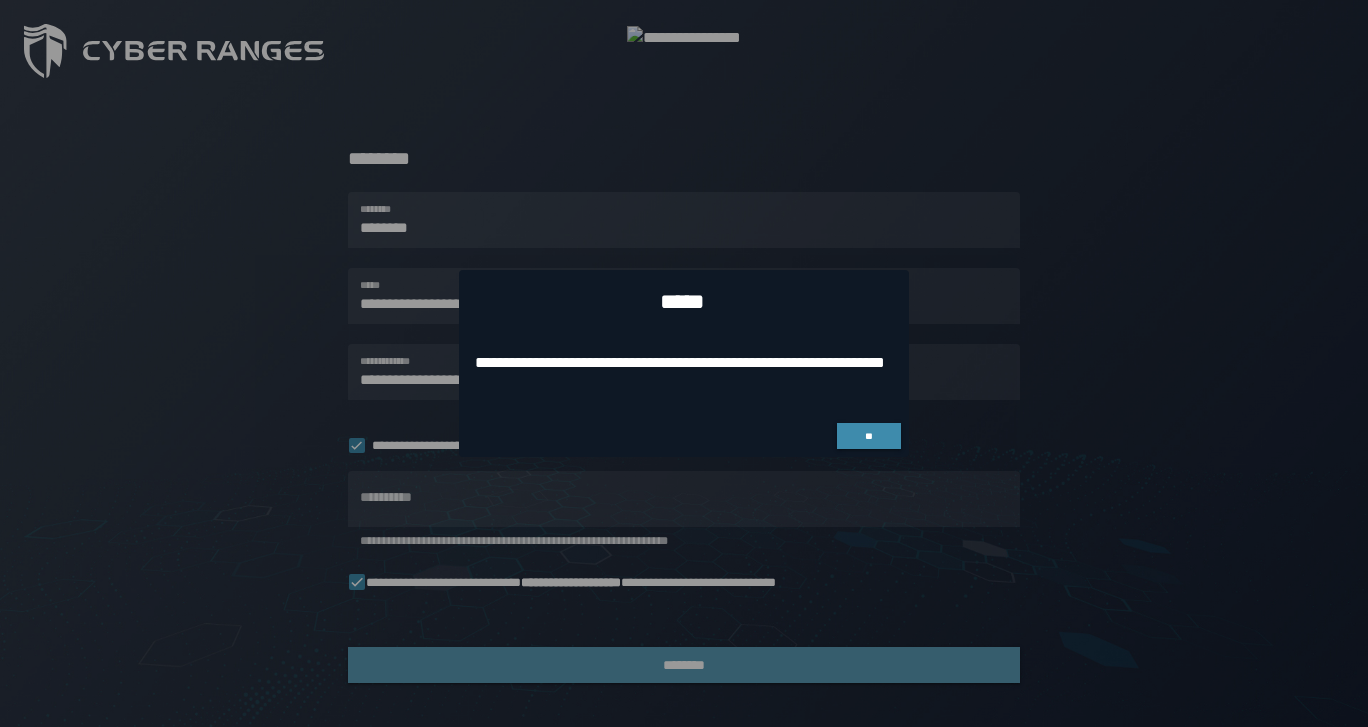 scroll, scrollTop: 0, scrollLeft: 0, axis: both 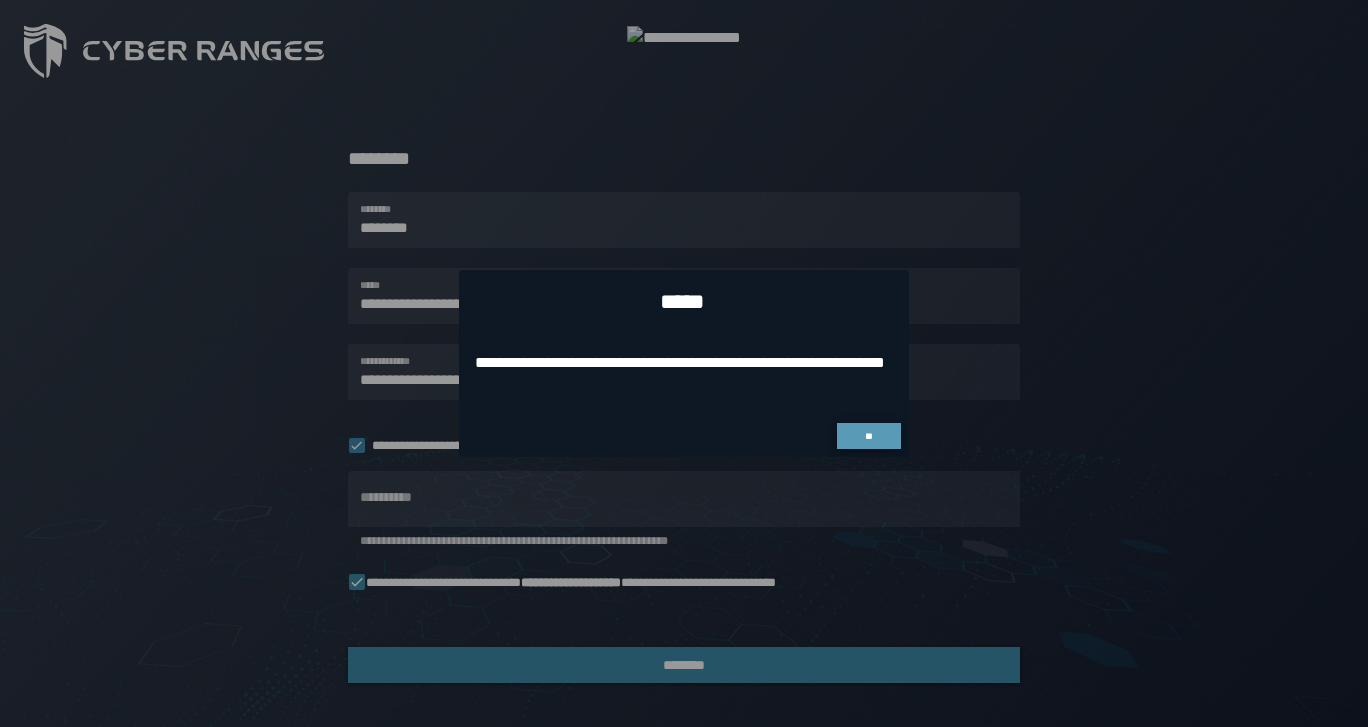 click on "**" at bounding box center (869, 436) 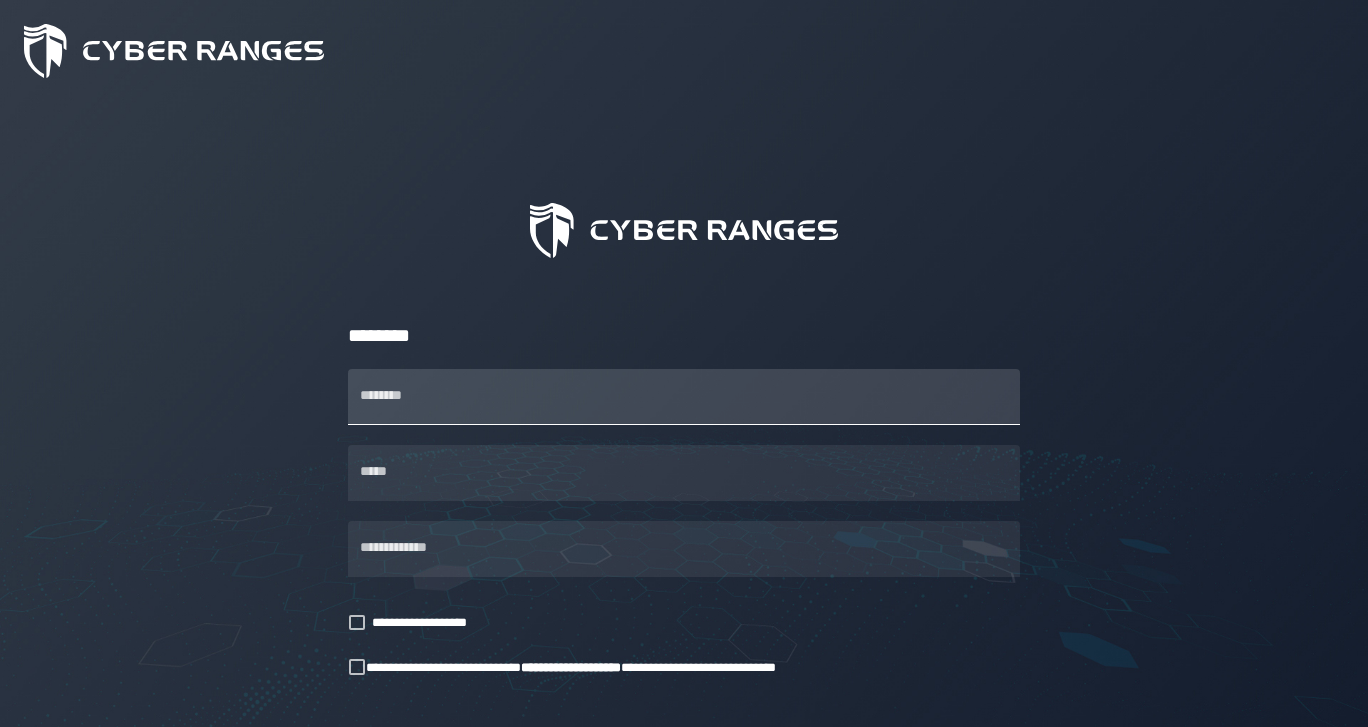 scroll, scrollTop: 0, scrollLeft: 0, axis: both 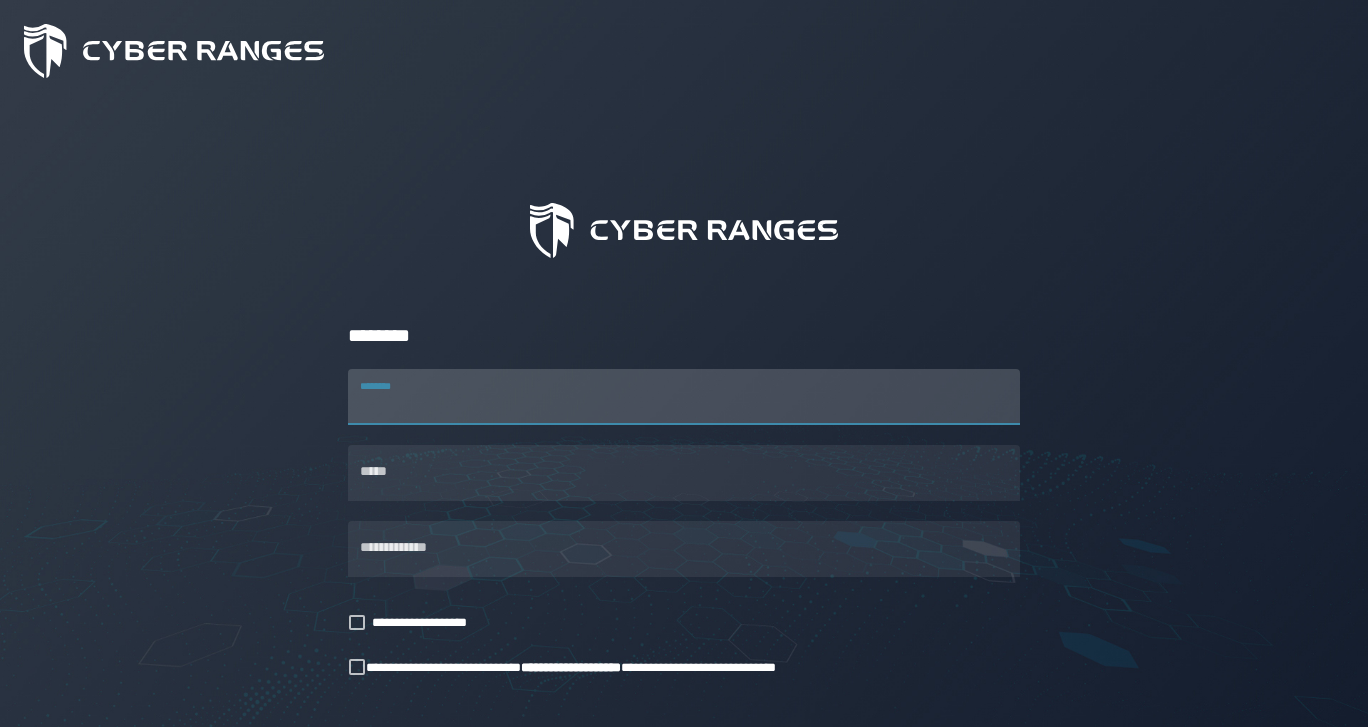 click on "********" at bounding box center (684, 397) 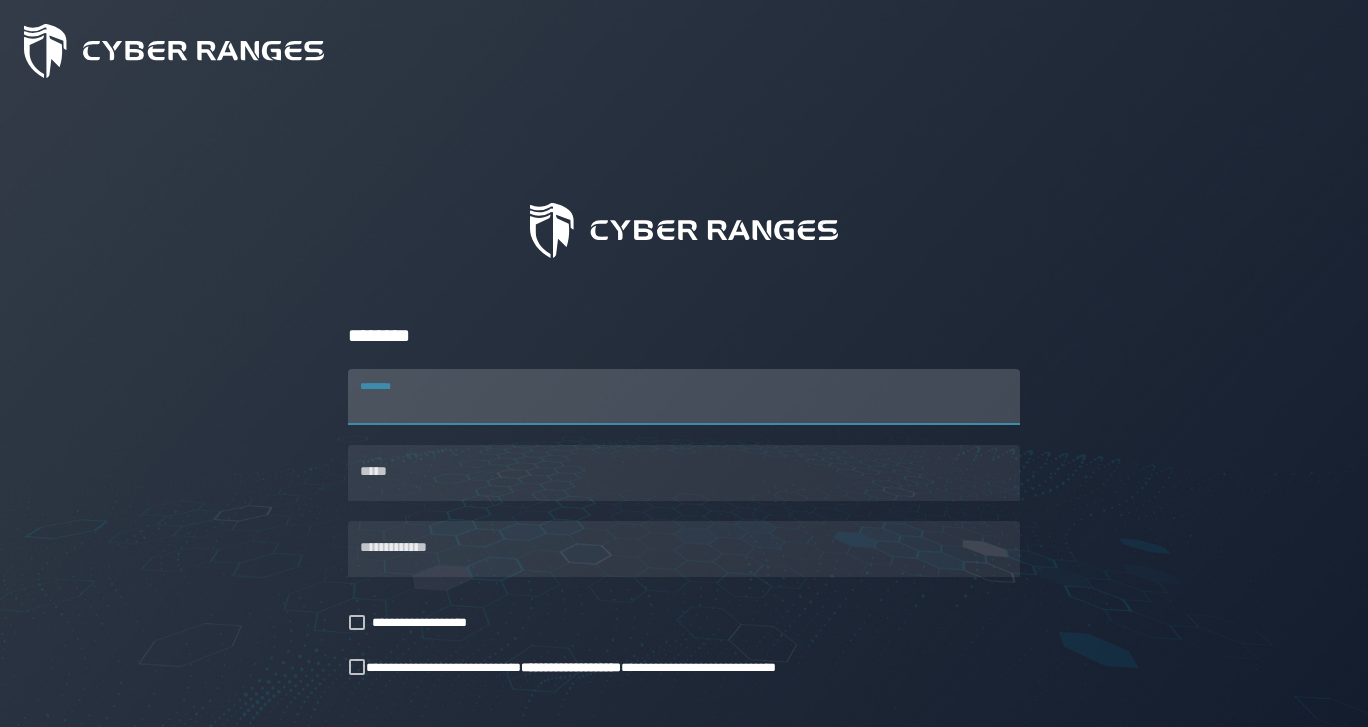 type on "*" 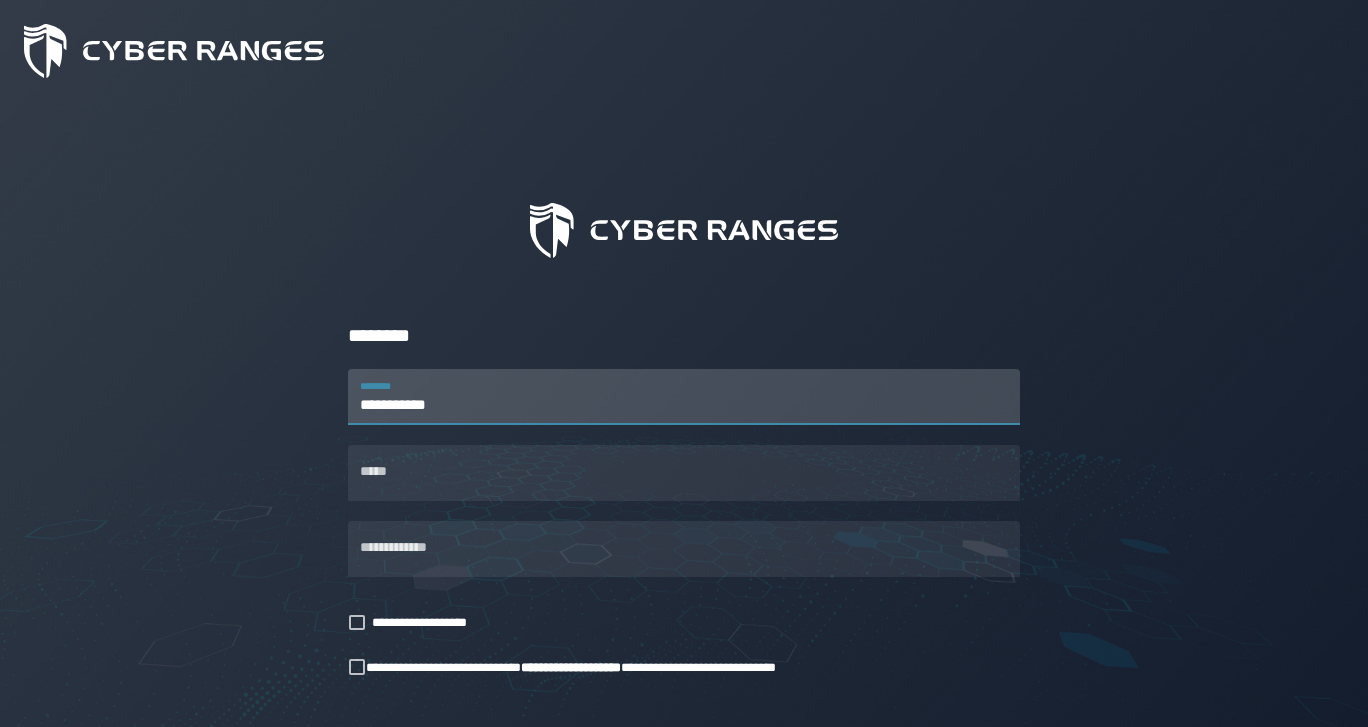 click on "**********" at bounding box center (684, 397) 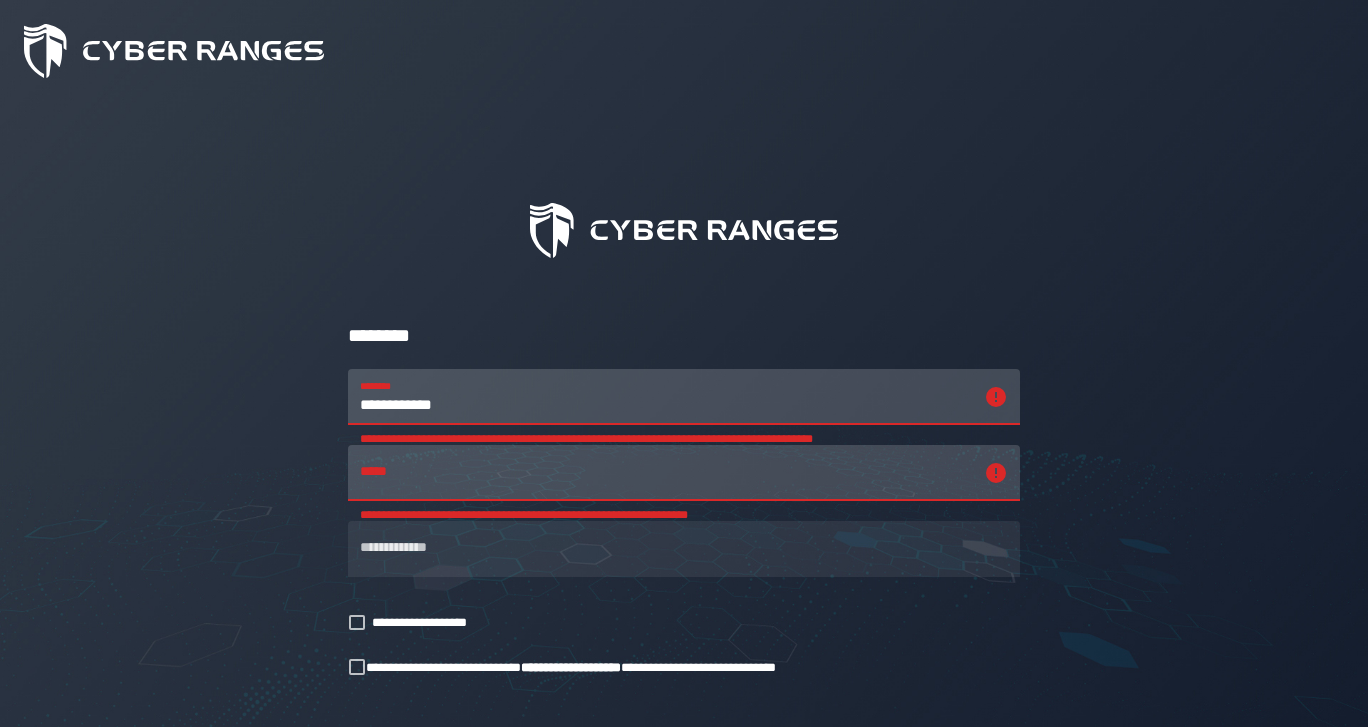 click on "**********" at bounding box center (666, 397) 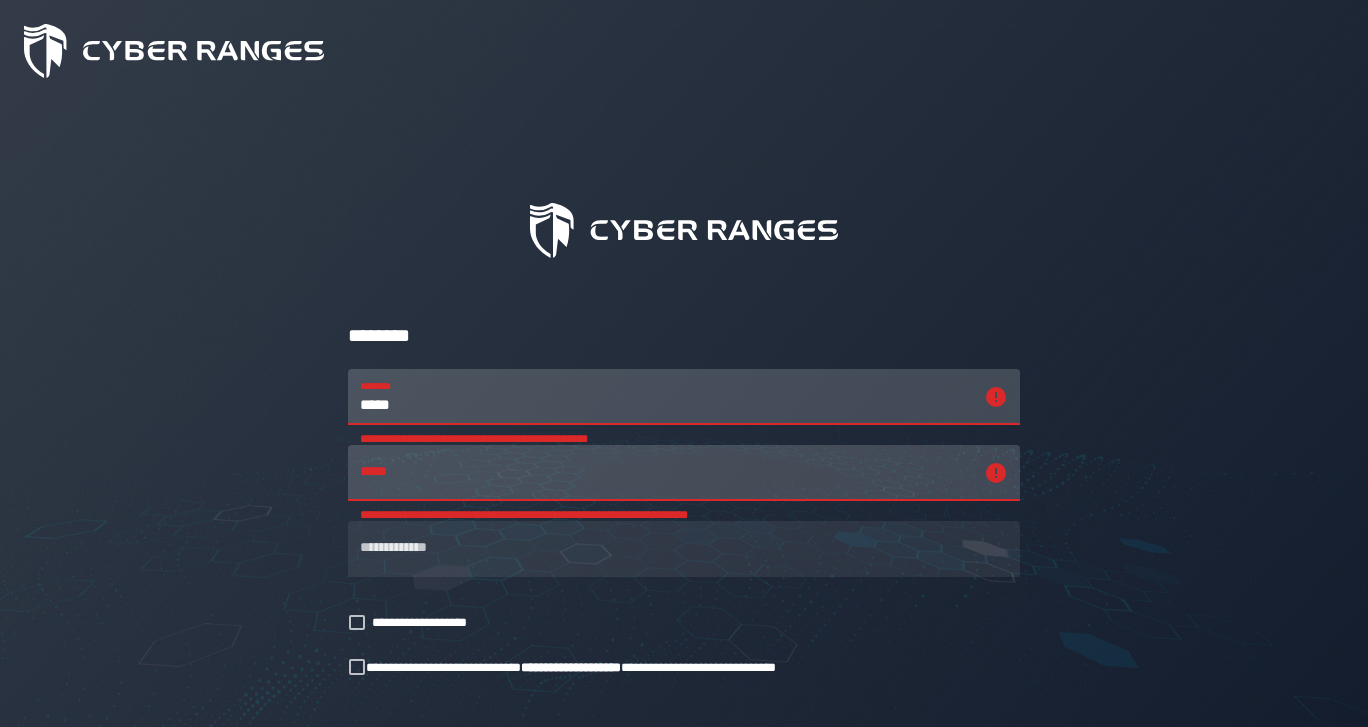 type on "******" 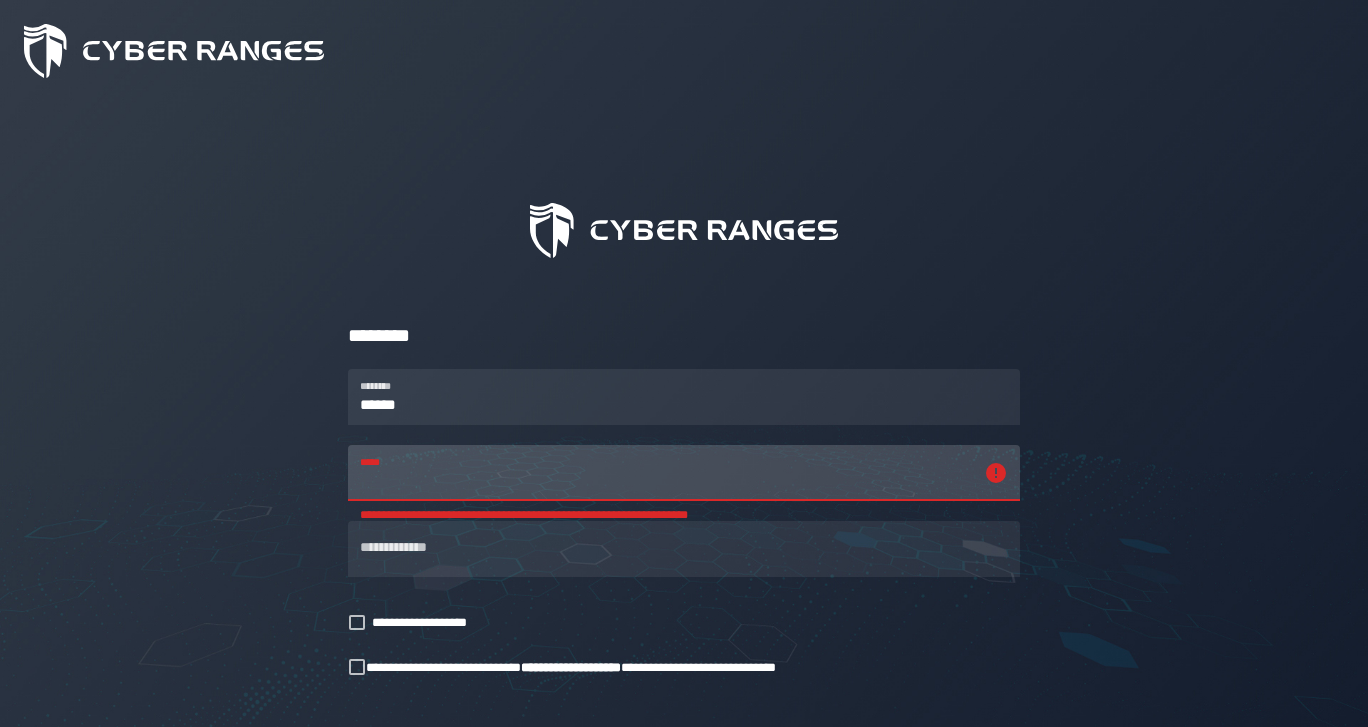 click on "**********" at bounding box center [666, 473] 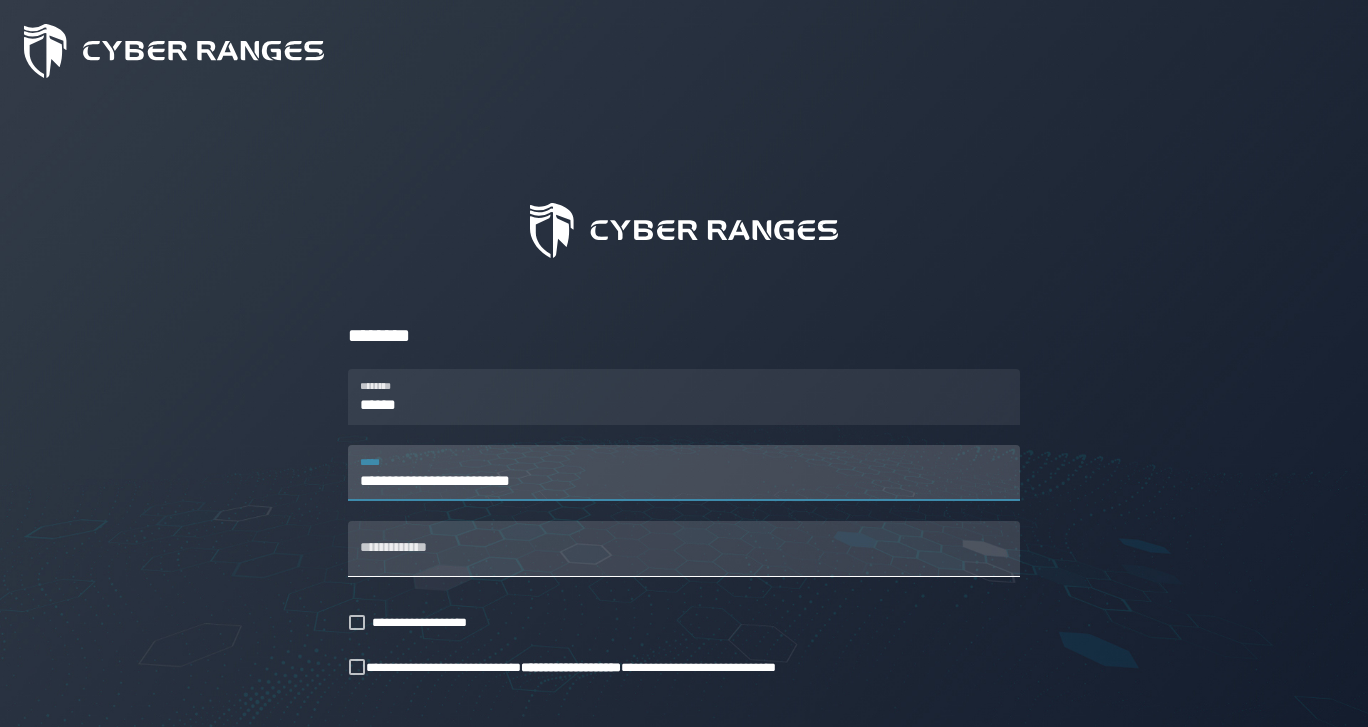 type on "**********" 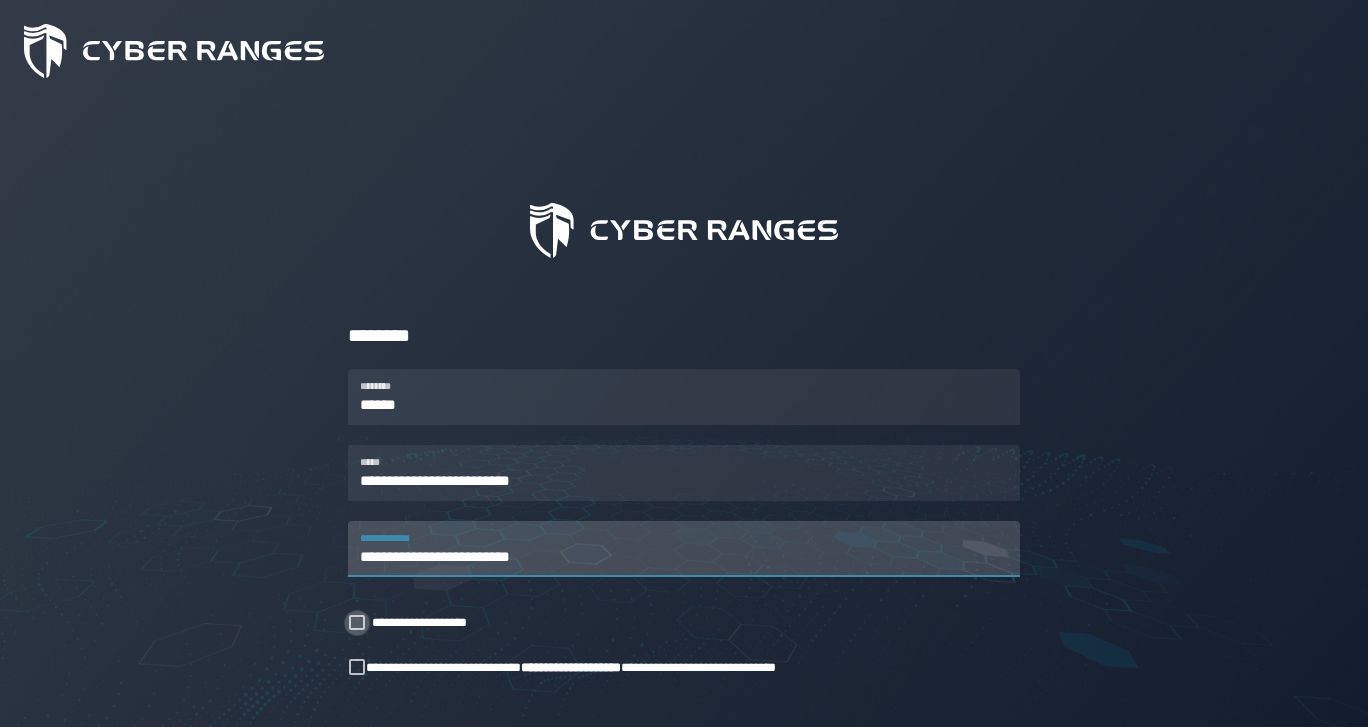type on "**********" 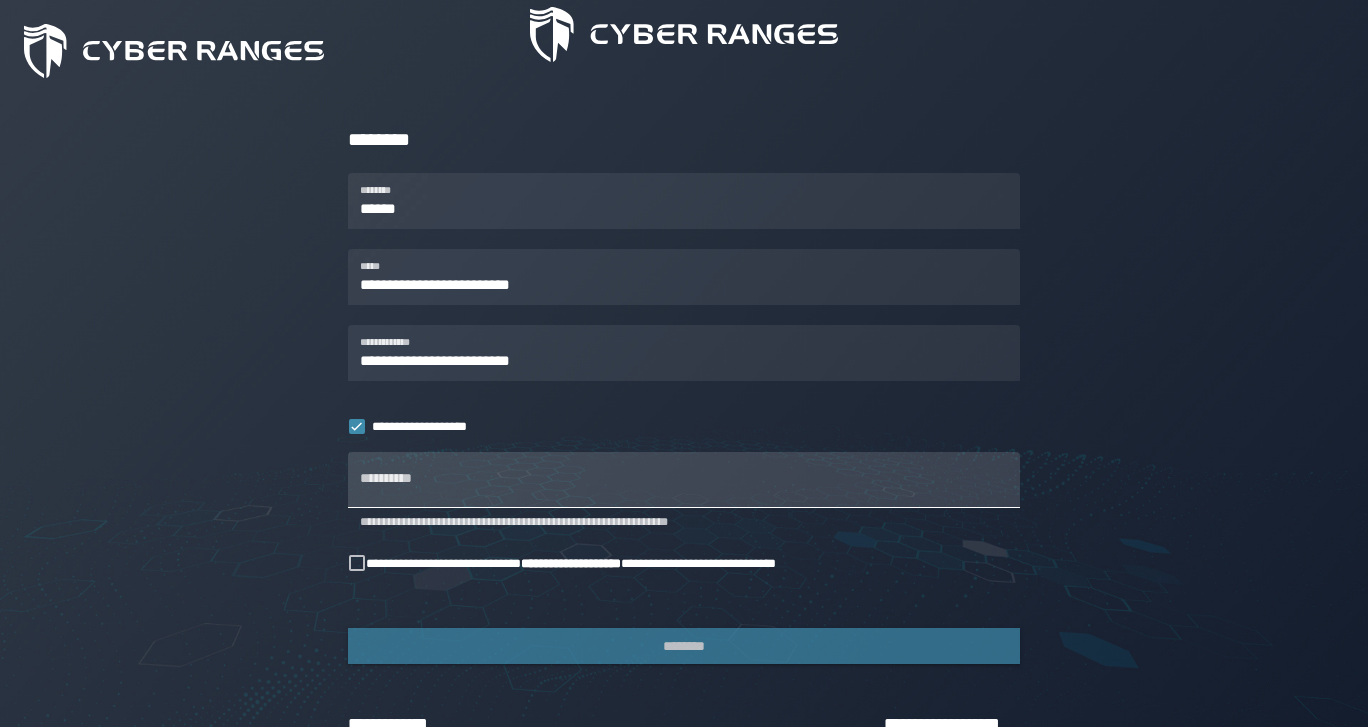 scroll, scrollTop: 206, scrollLeft: 0, axis: vertical 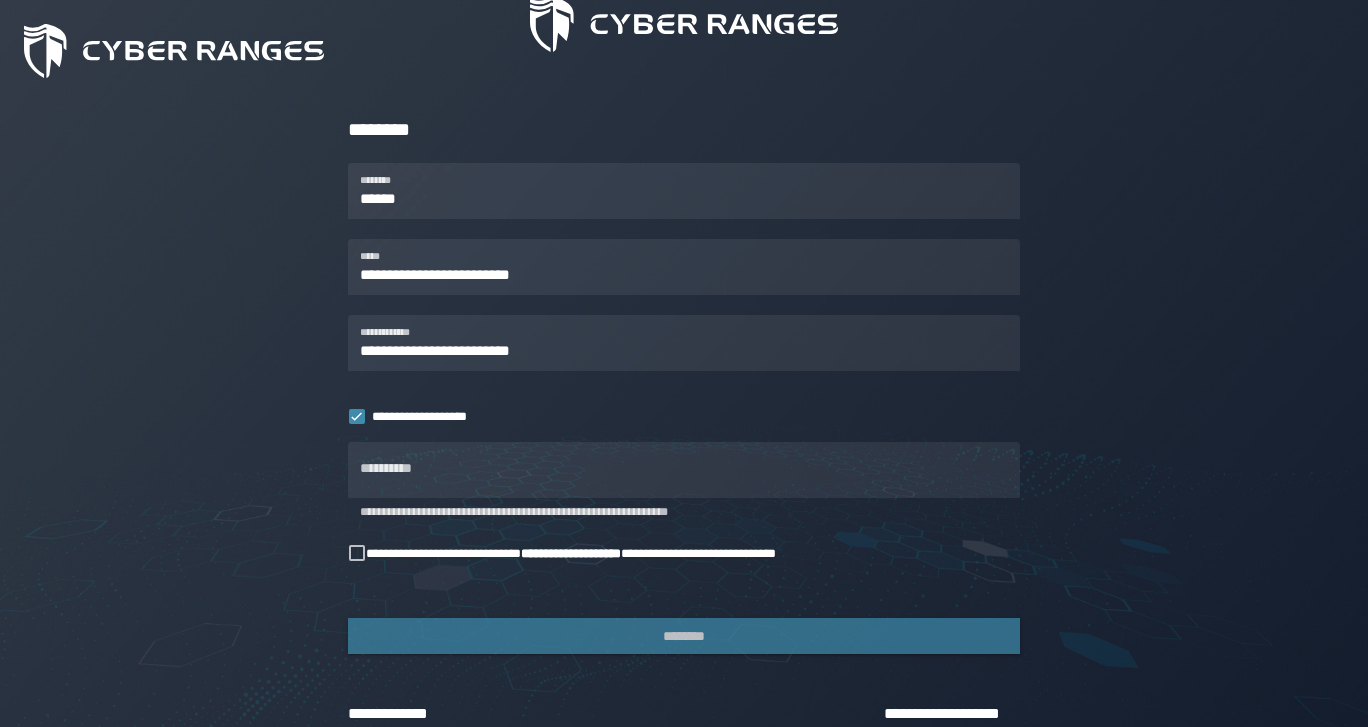 click on "********" at bounding box center (684, 636) 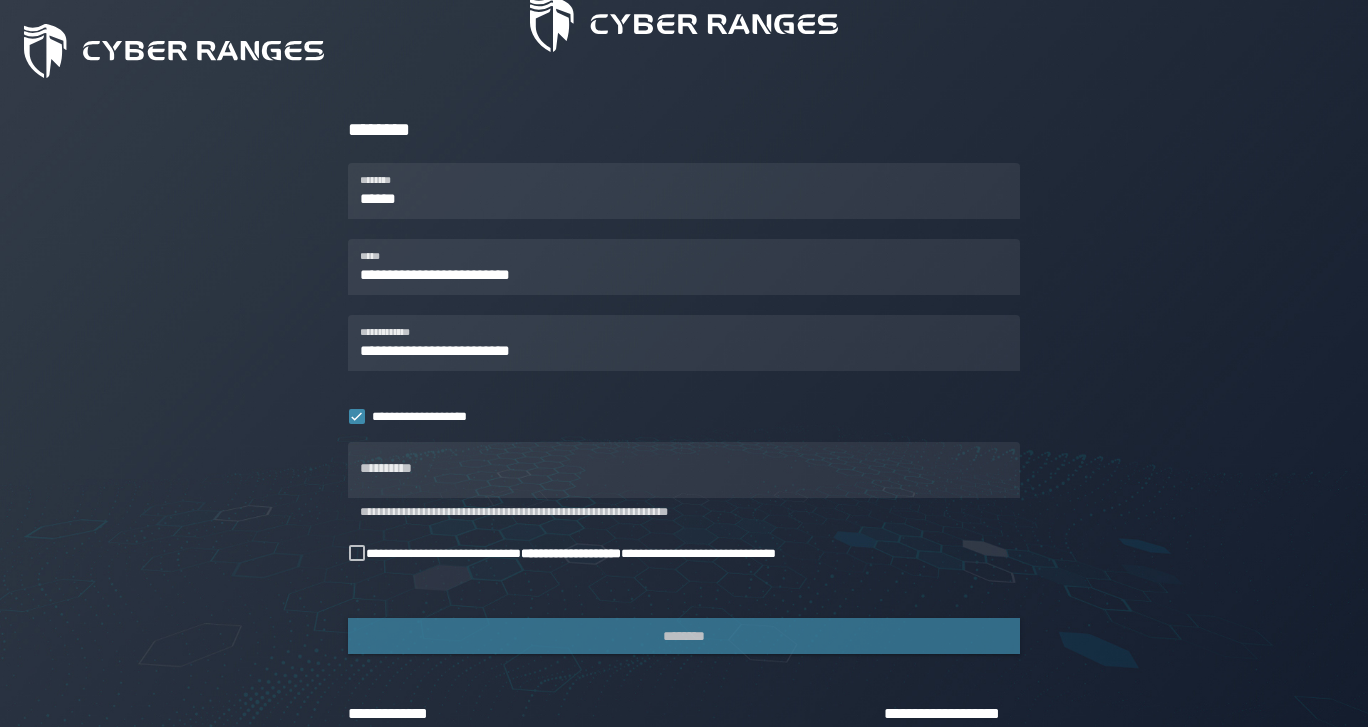 click on "********" at bounding box center [684, 636] 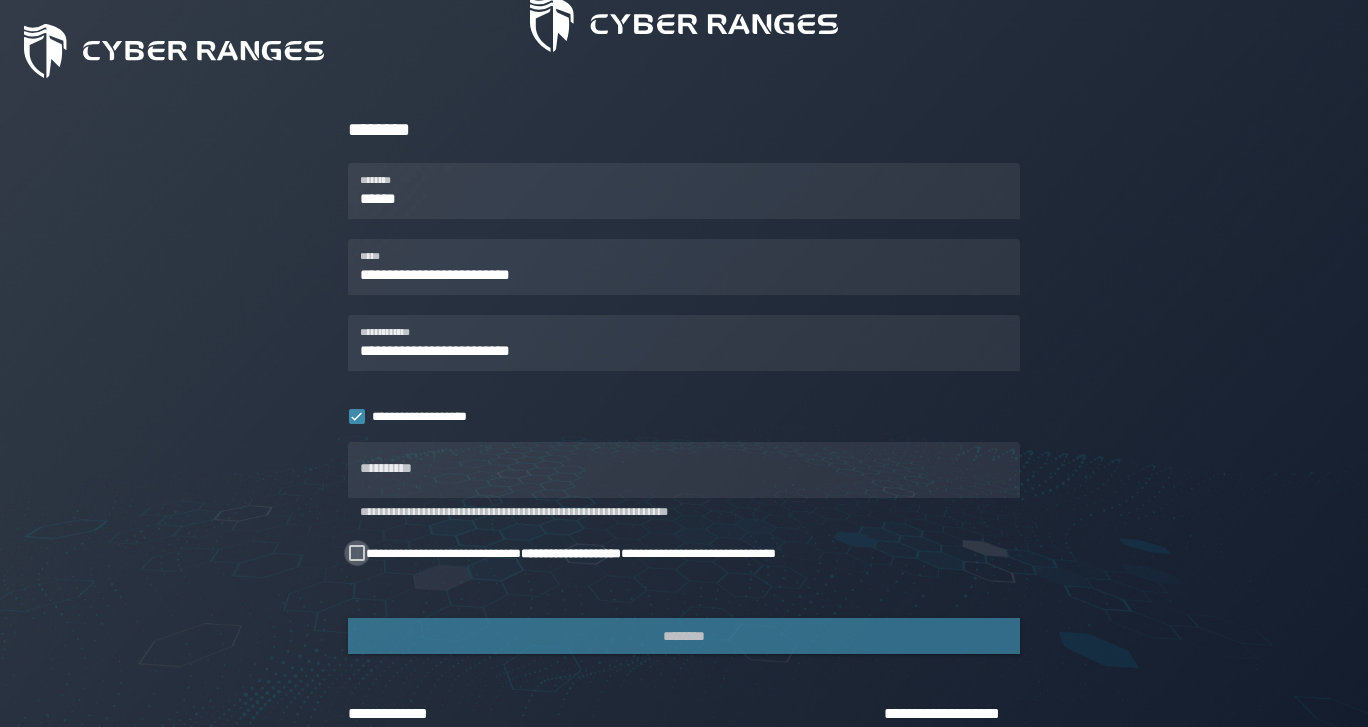 click 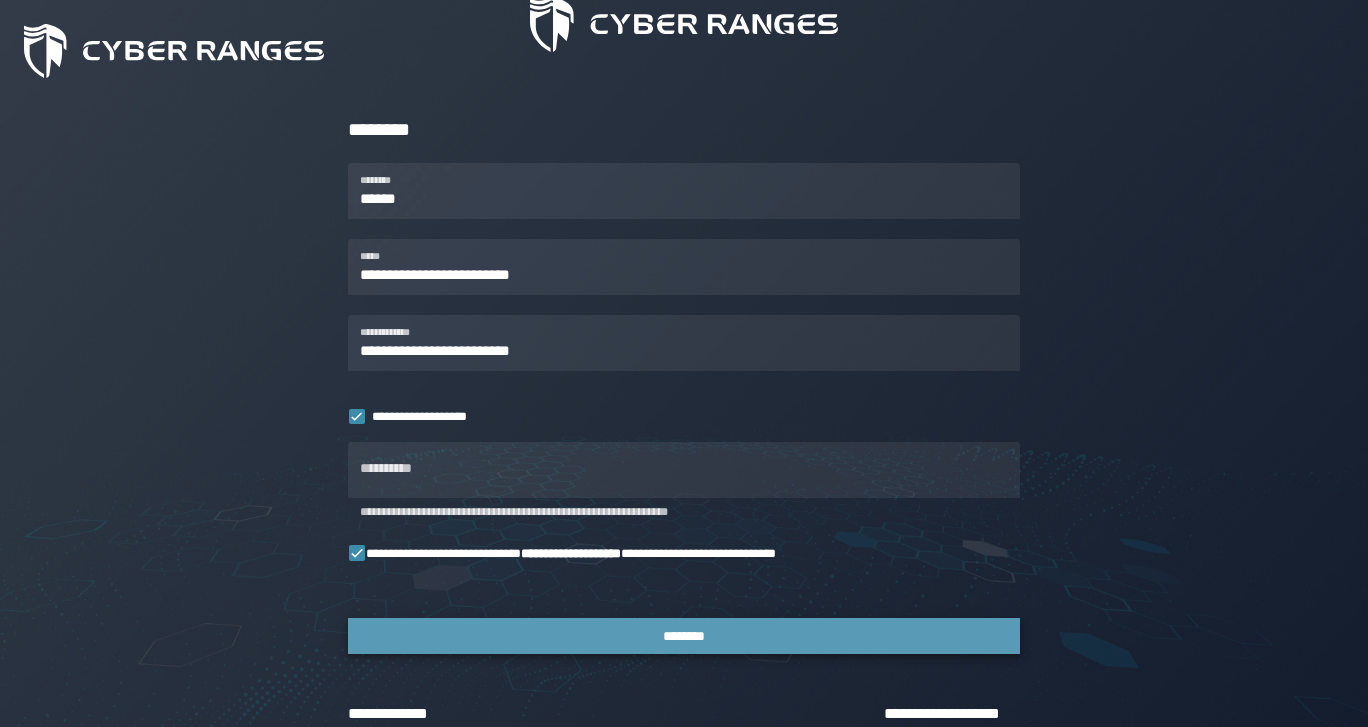 click on "********" at bounding box center (684, 636) 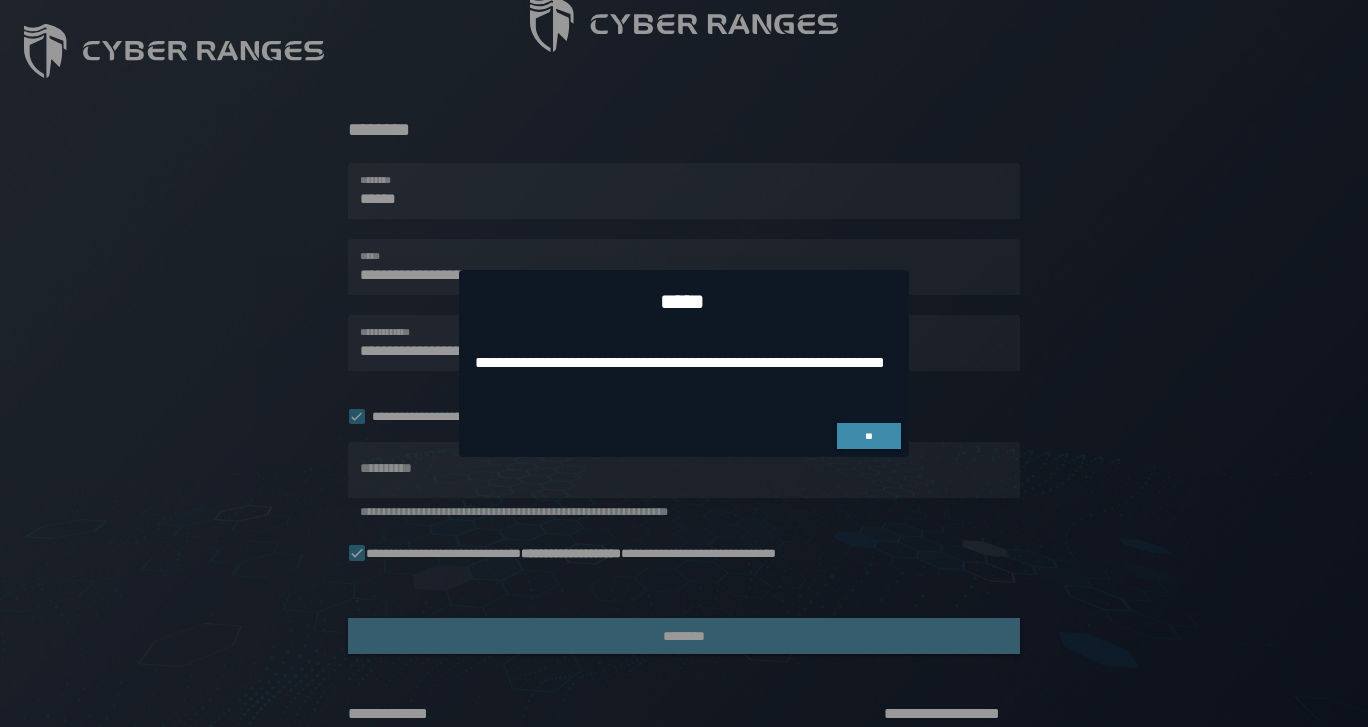 scroll, scrollTop: 0, scrollLeft: 0, axis: both 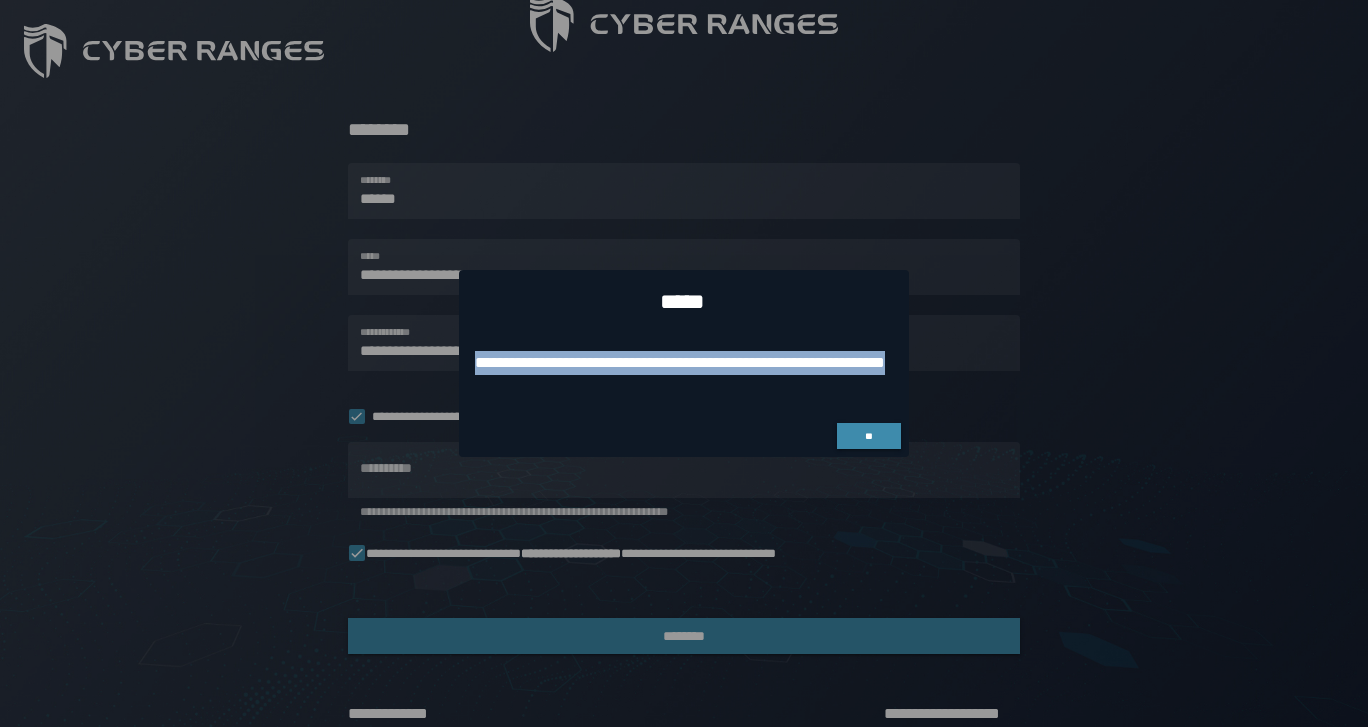 drag, startPoint x: 499, startPoint y: 338, endPoint x: 584, endPoint y: 407, distance: 109.48059 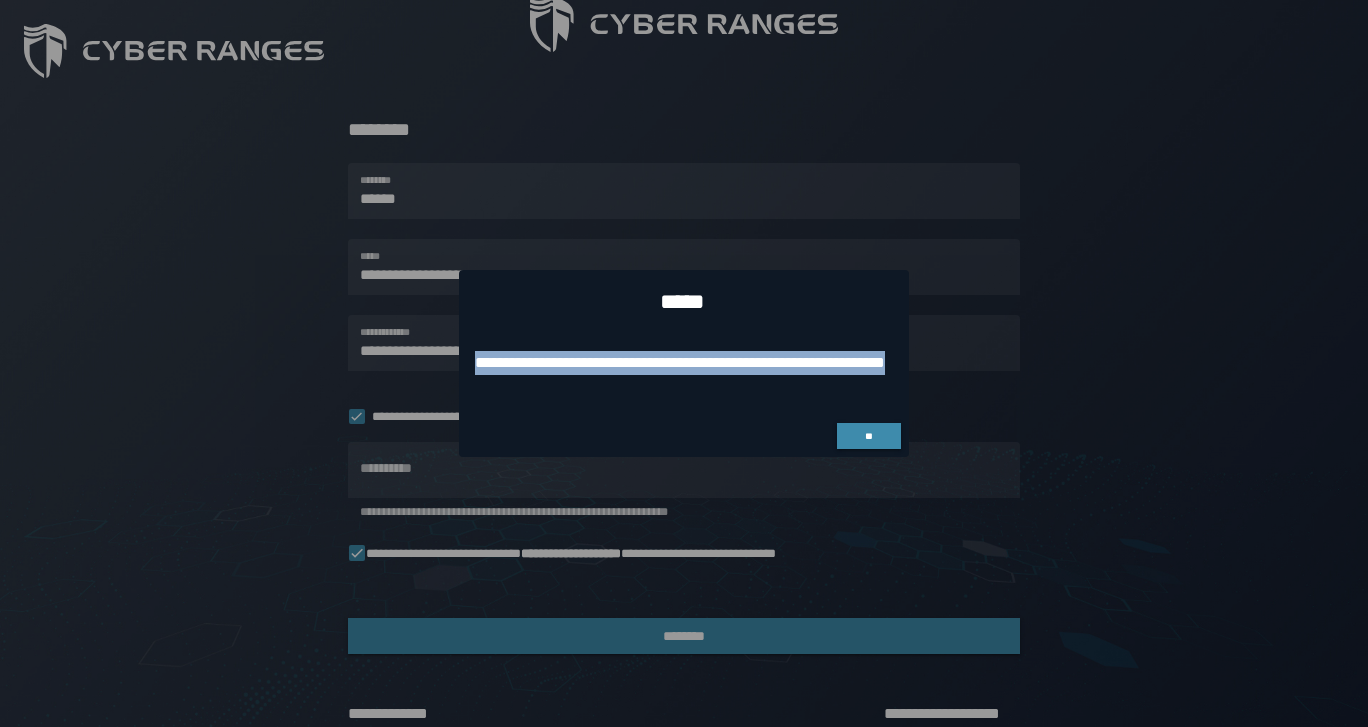 click on "**********" at bounding box center [684, 375] 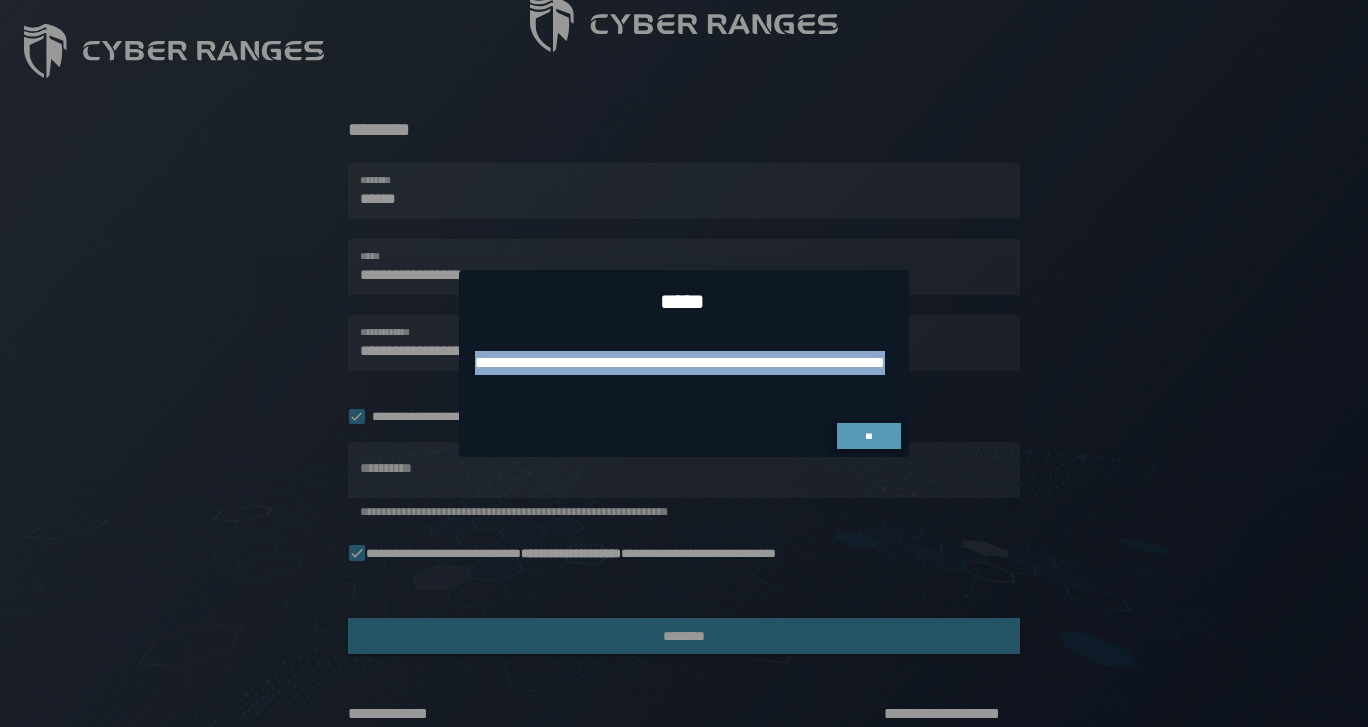 click on "**" at bounding box center (869, 436) 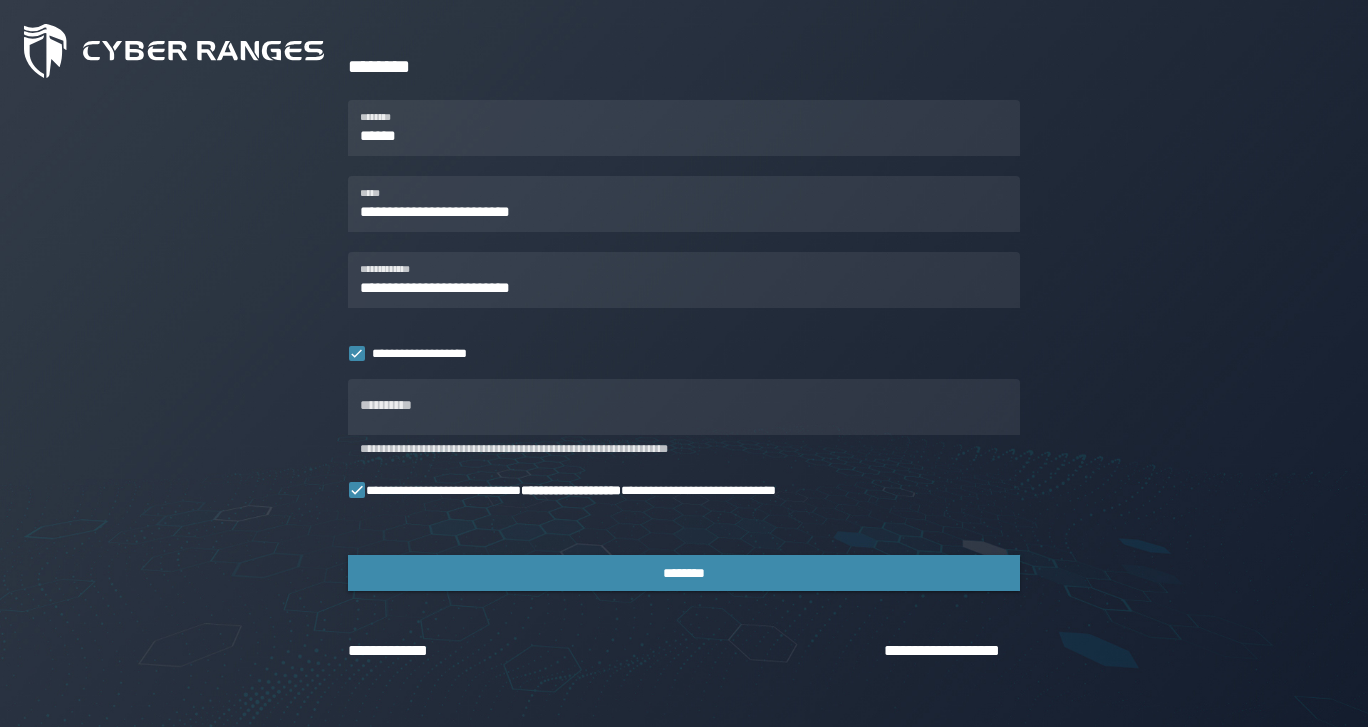 scroll, scrollTop: 269, scrollLeft: 0, axis: vertical 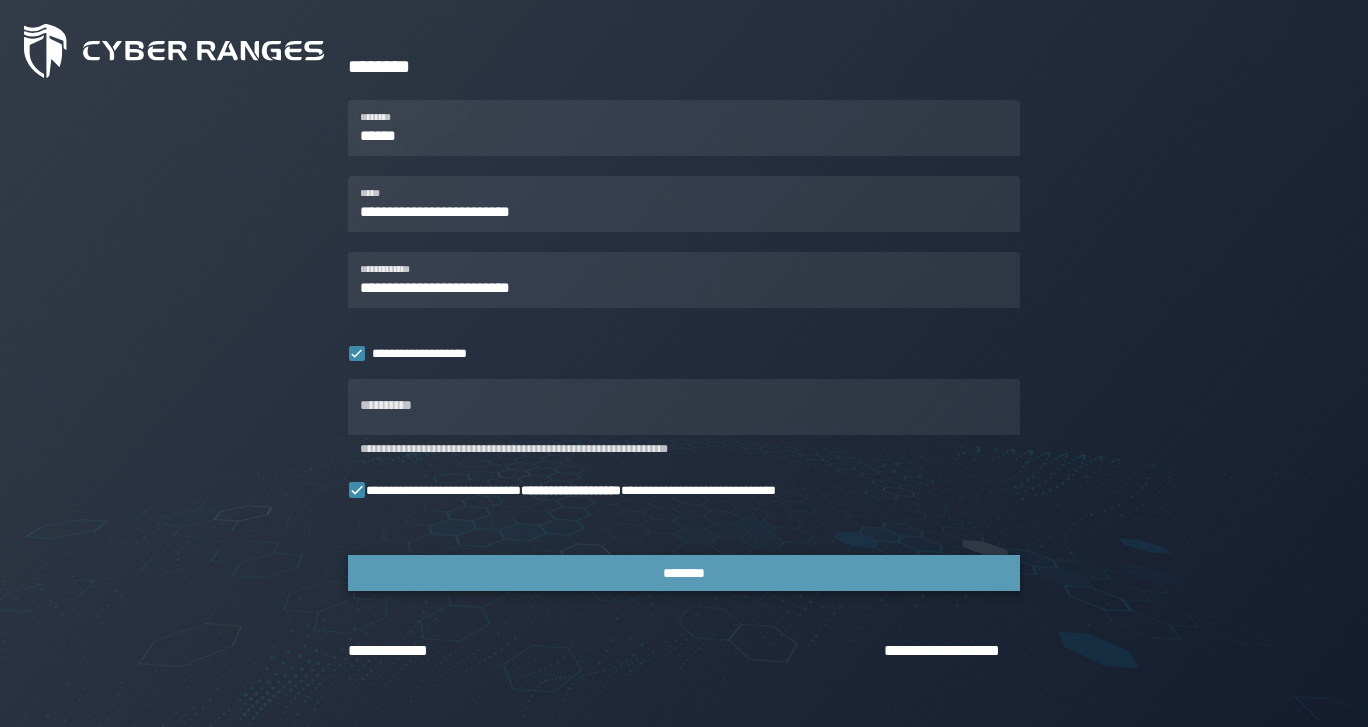click on "********" at bounding box center (684, 573) 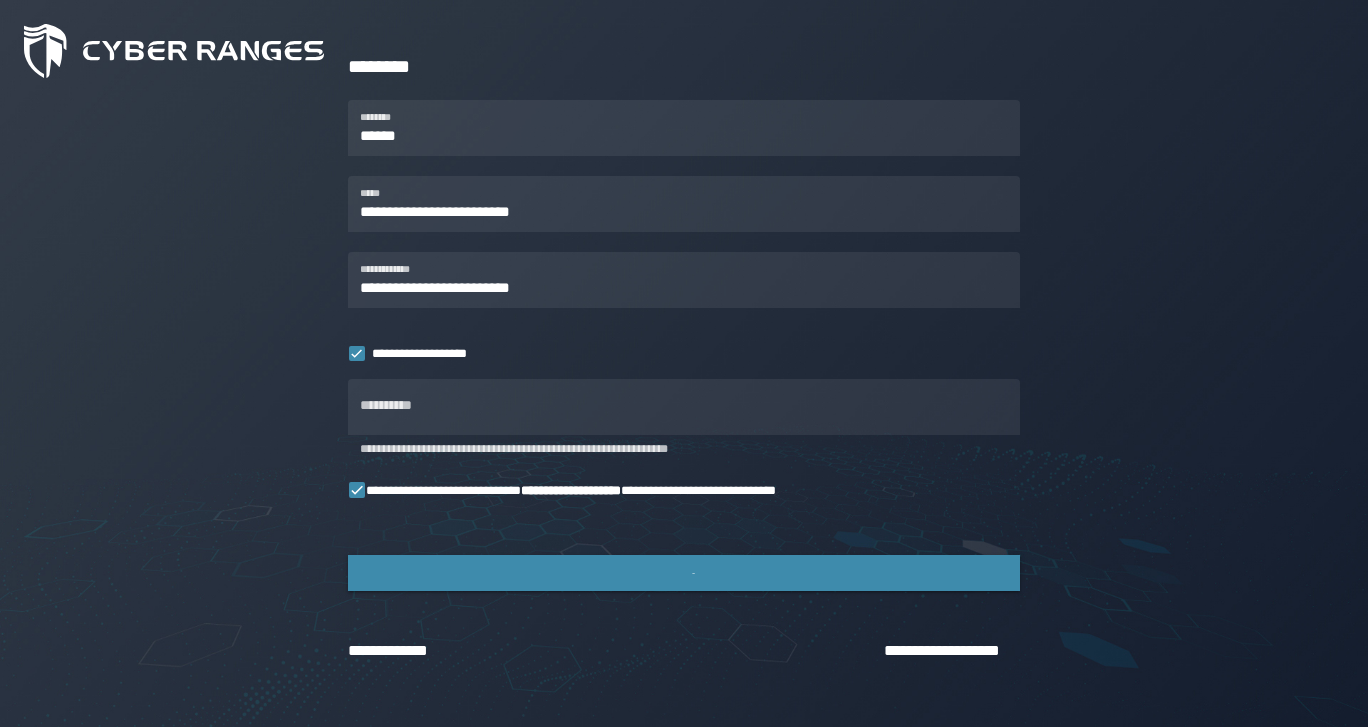 scroll, scrollTop: 0, scrollLeft: 0, axis: both 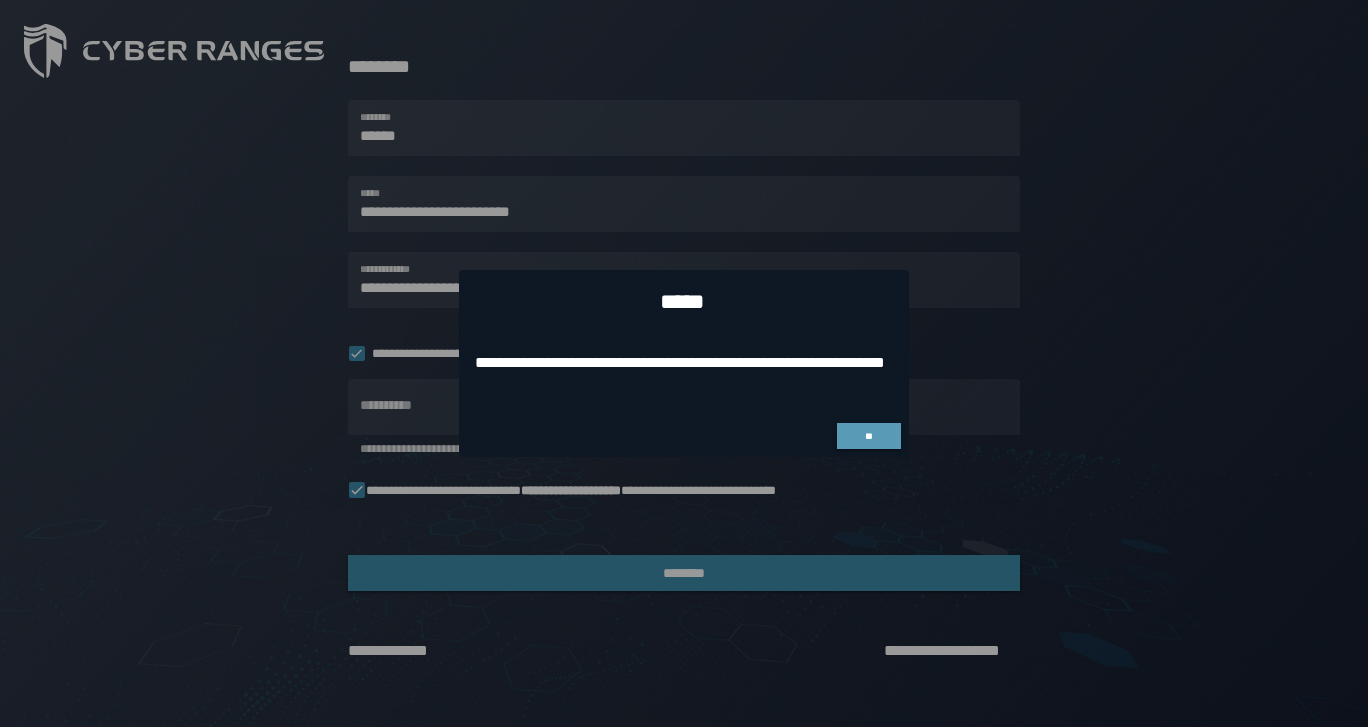 click on "**" at bounding box center (869, 436) 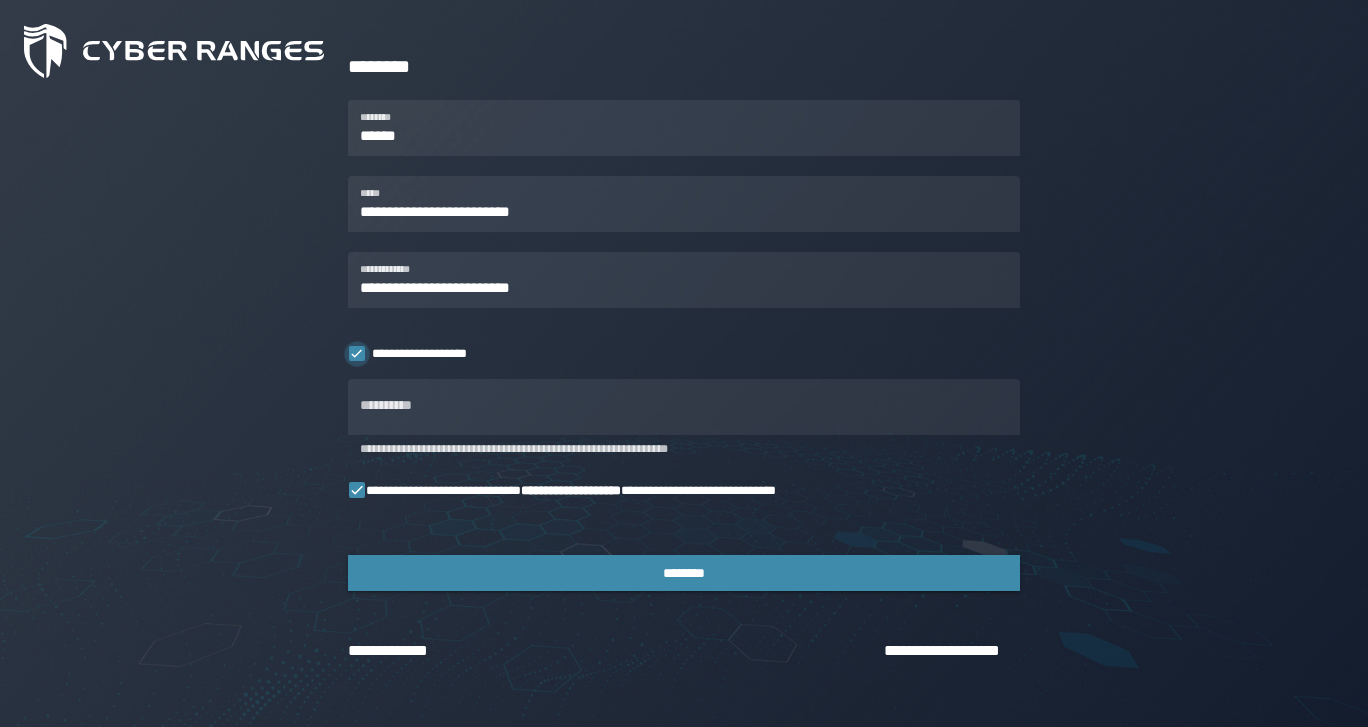 click 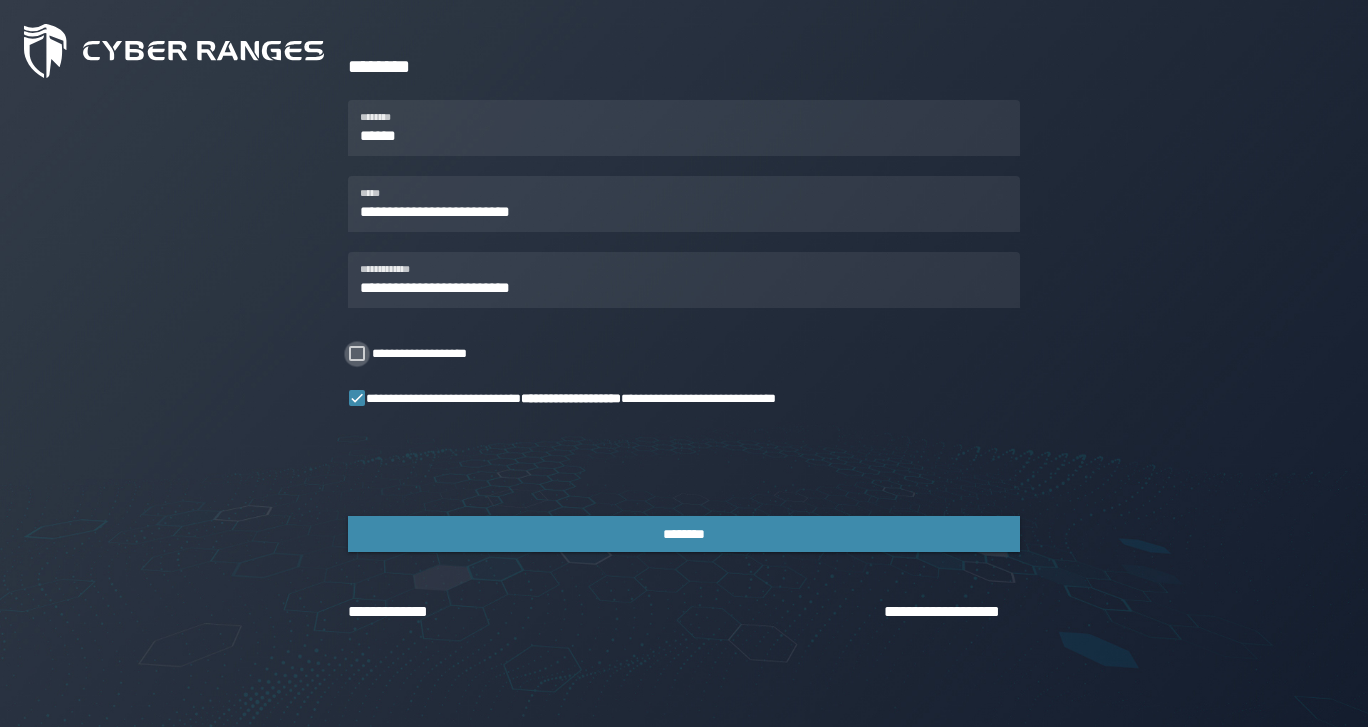 scroll, scrollTop: 177, scrollLeft: 0, axis: vertical 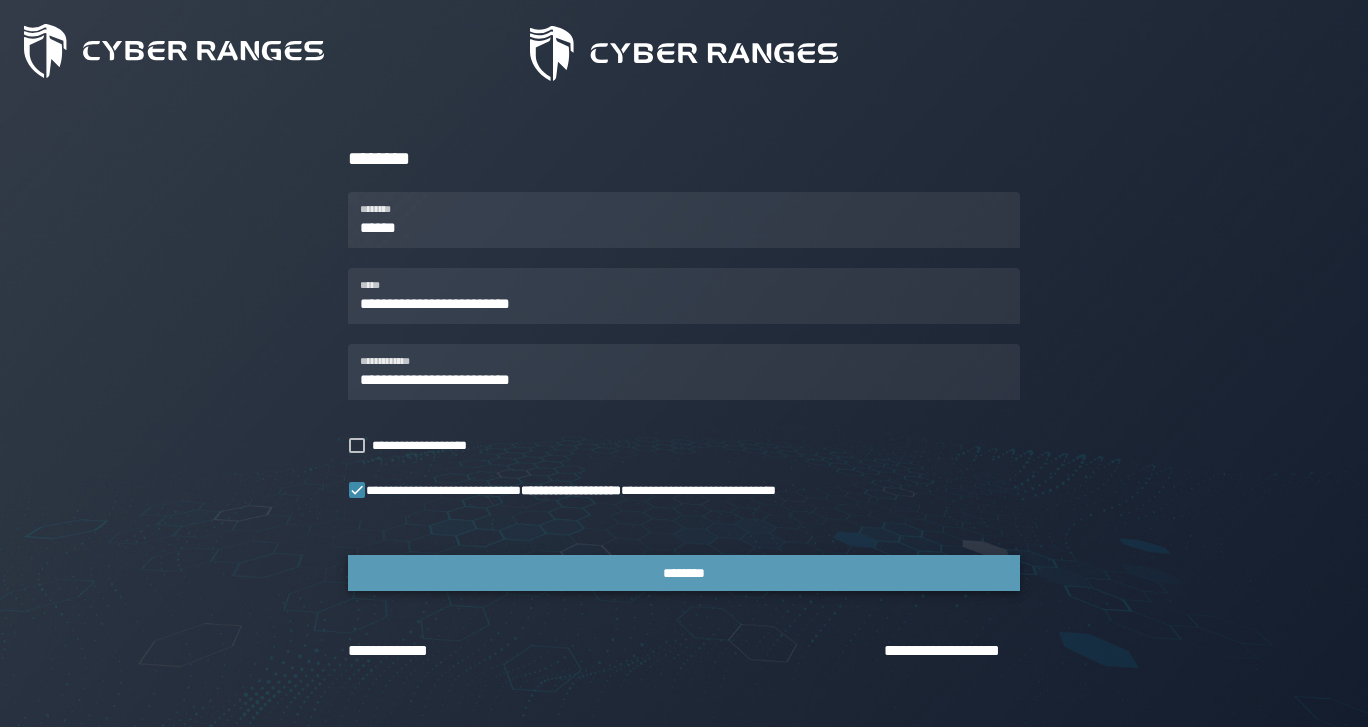 click on "********" at bounding box center [684, 573] 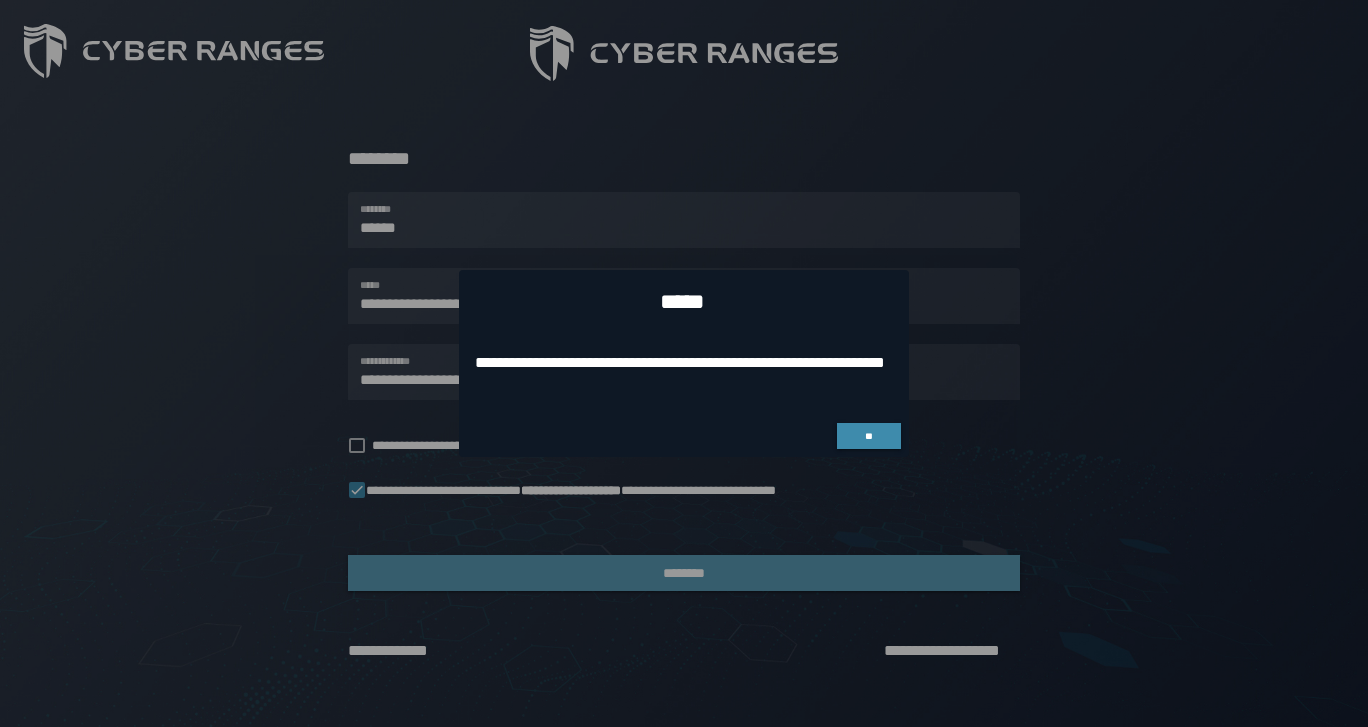 scroll, scrollTop: 0, scrollLeft: 0, axis: both 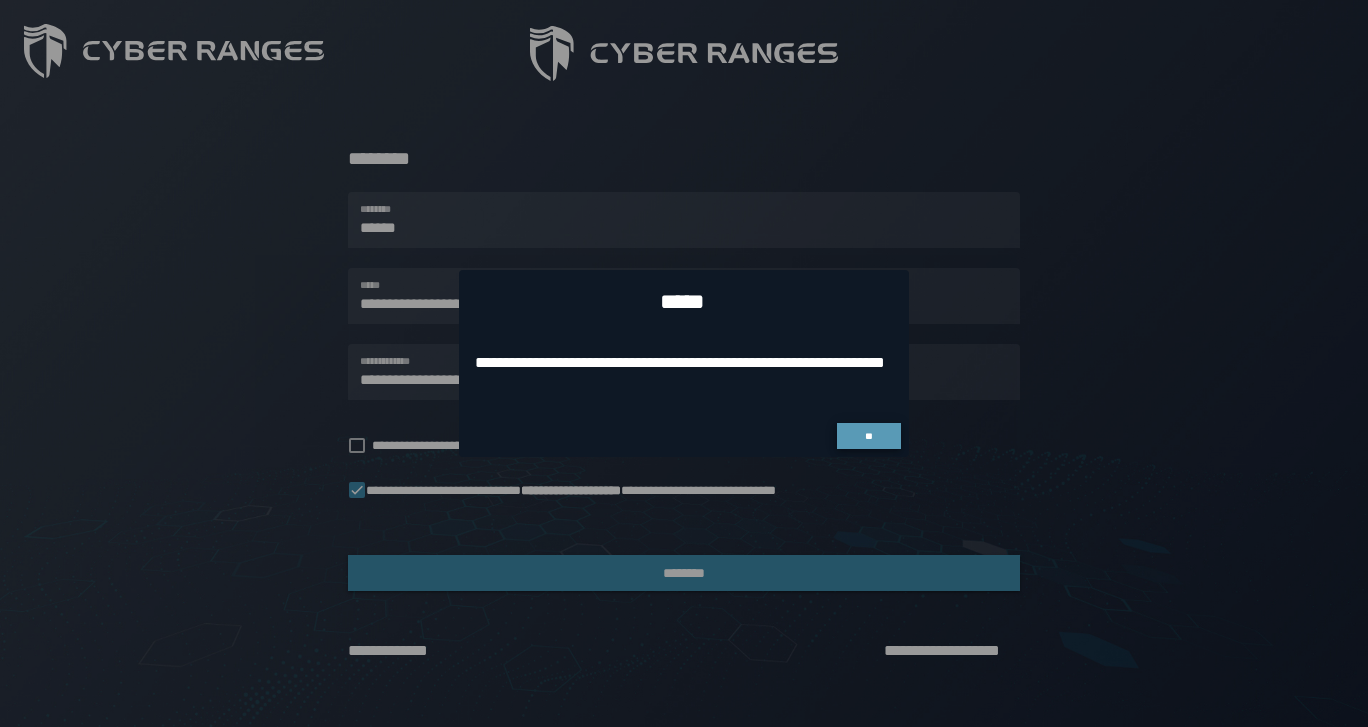 click on "**" at bounding box center [868, 436] 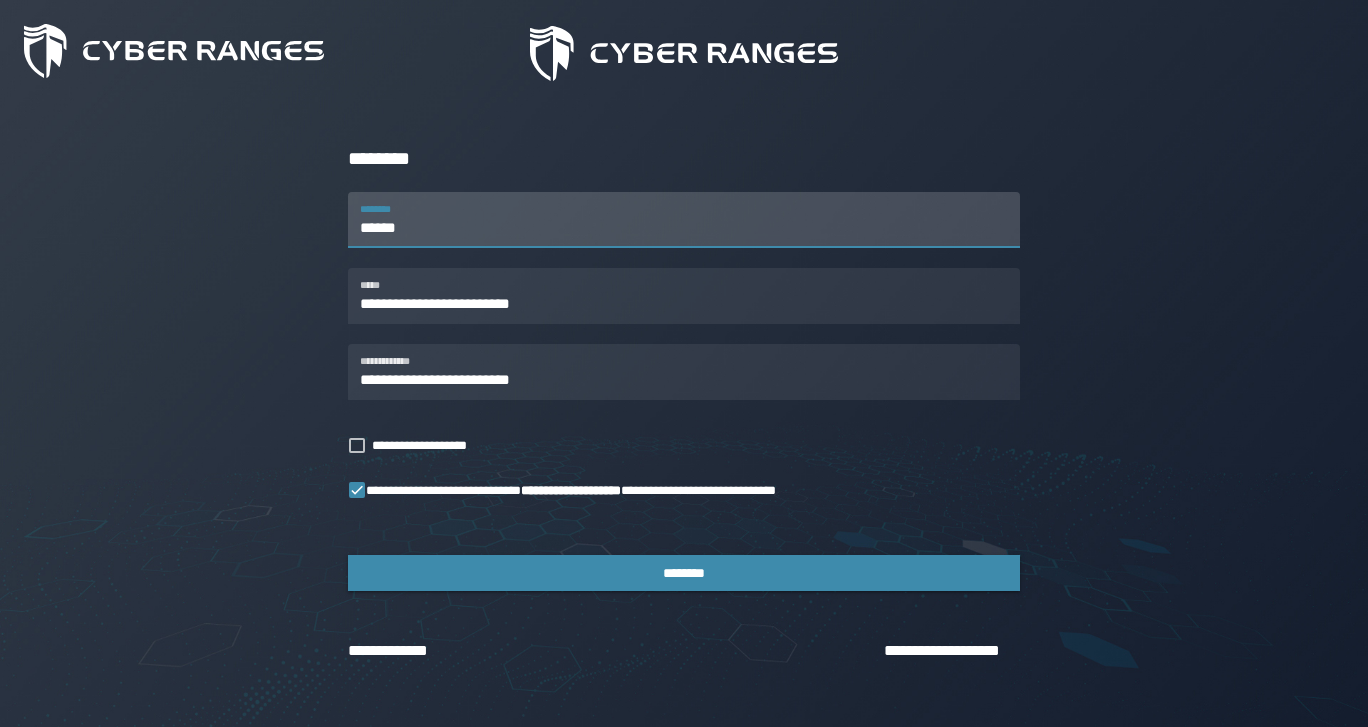 click on "******" at bounding box center (684, 220) 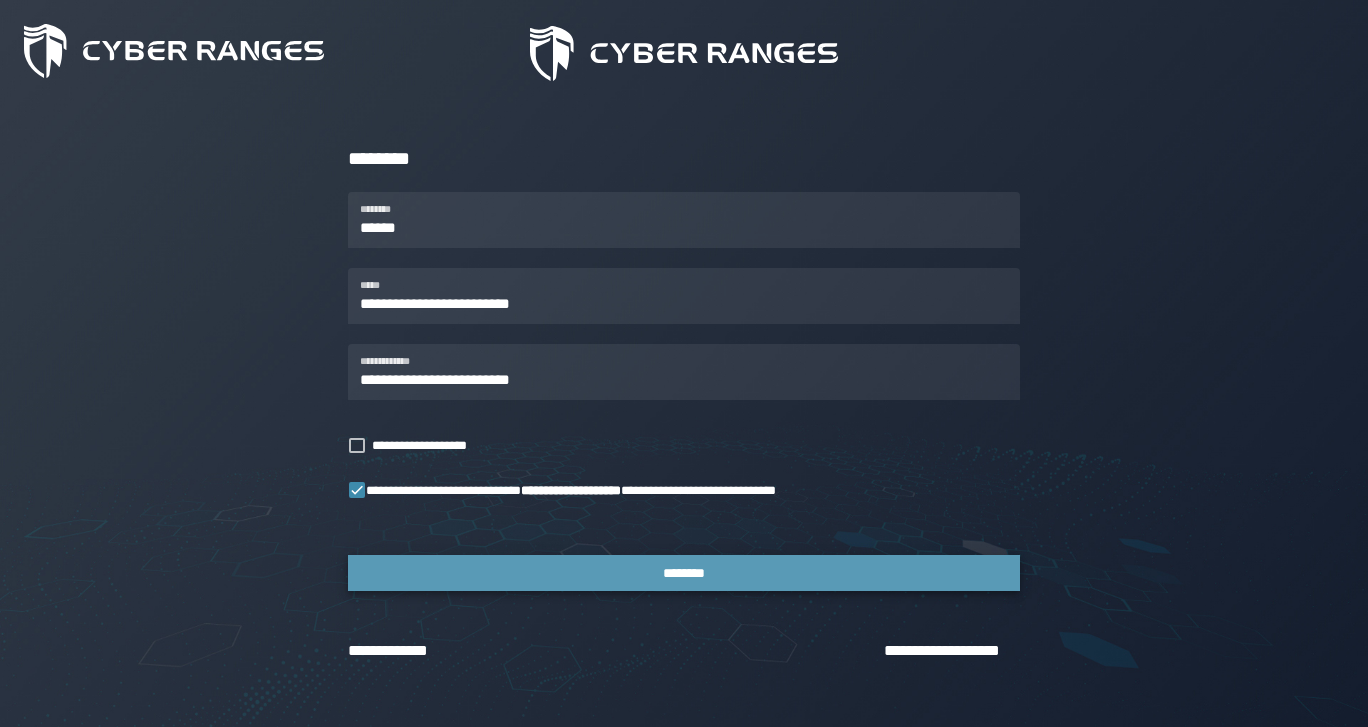 click on "********" at bounding box center [684, 573] 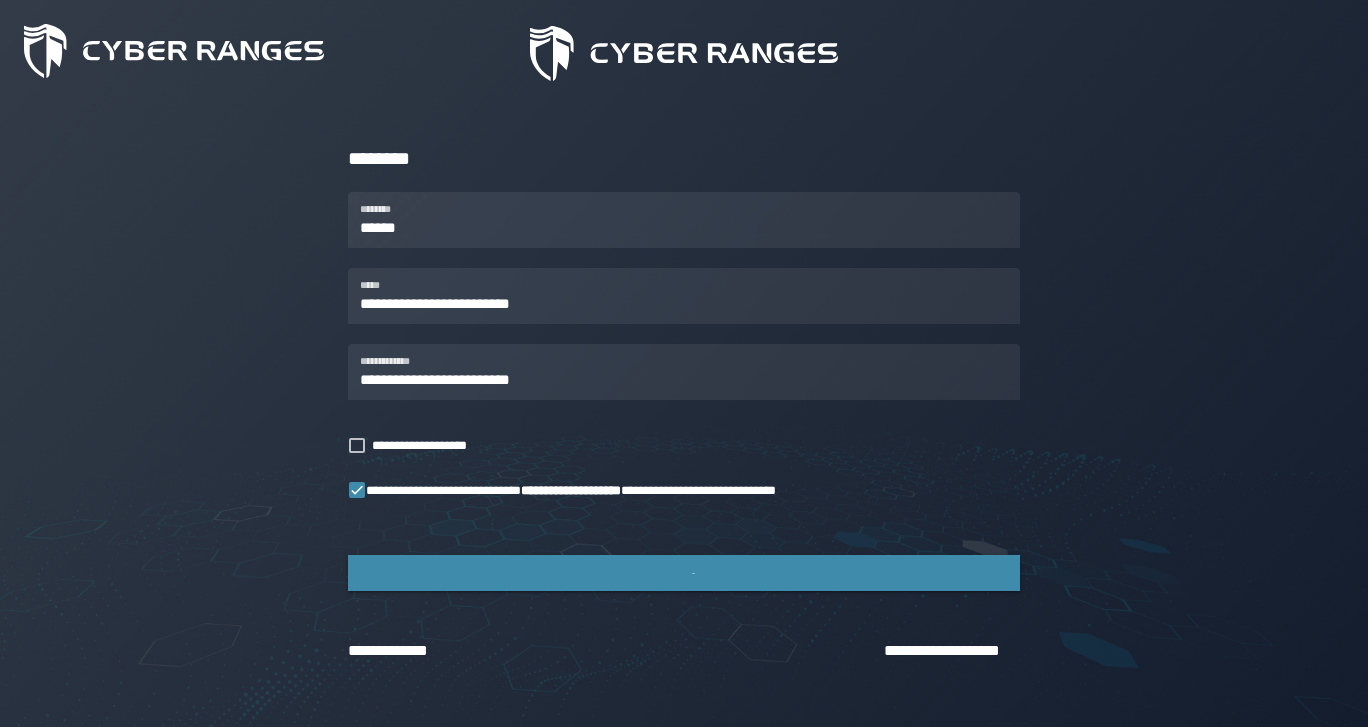 scroll, scrollTop: 0, scrollLeft: 0, axis: both 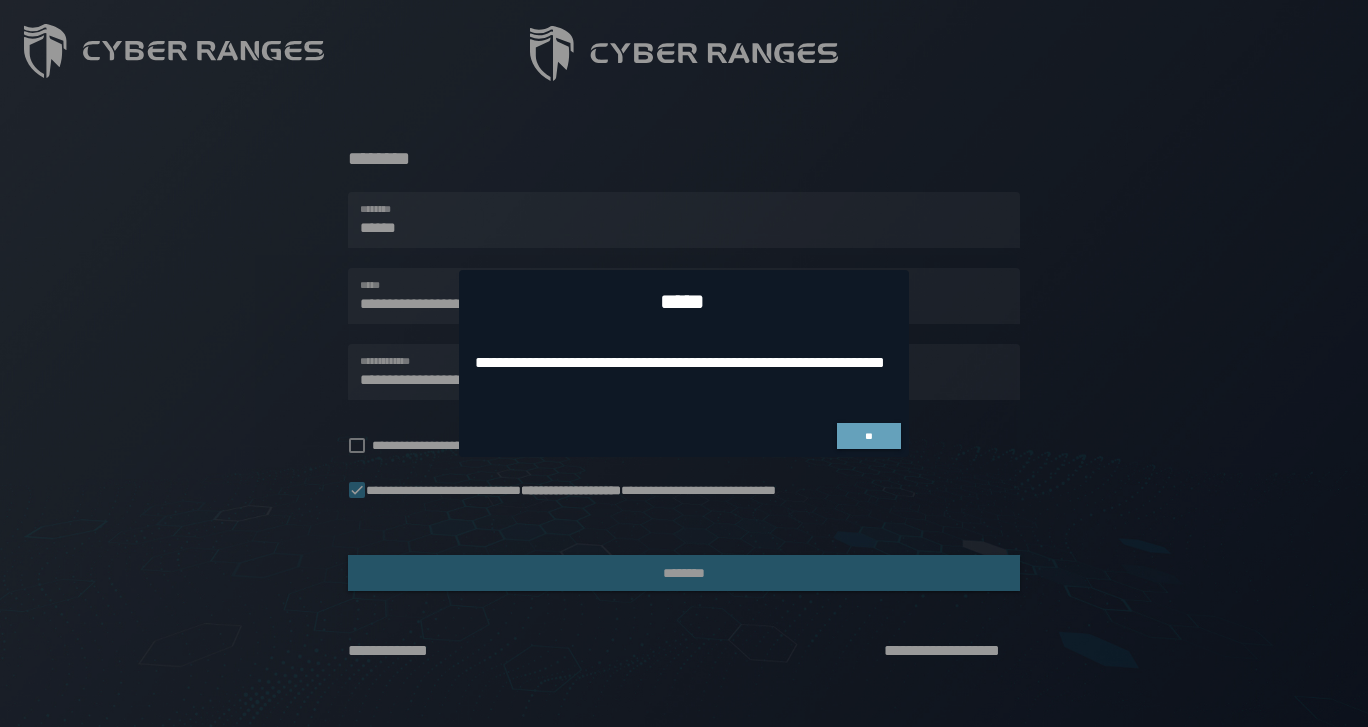 click at bounding box center (684, 363) 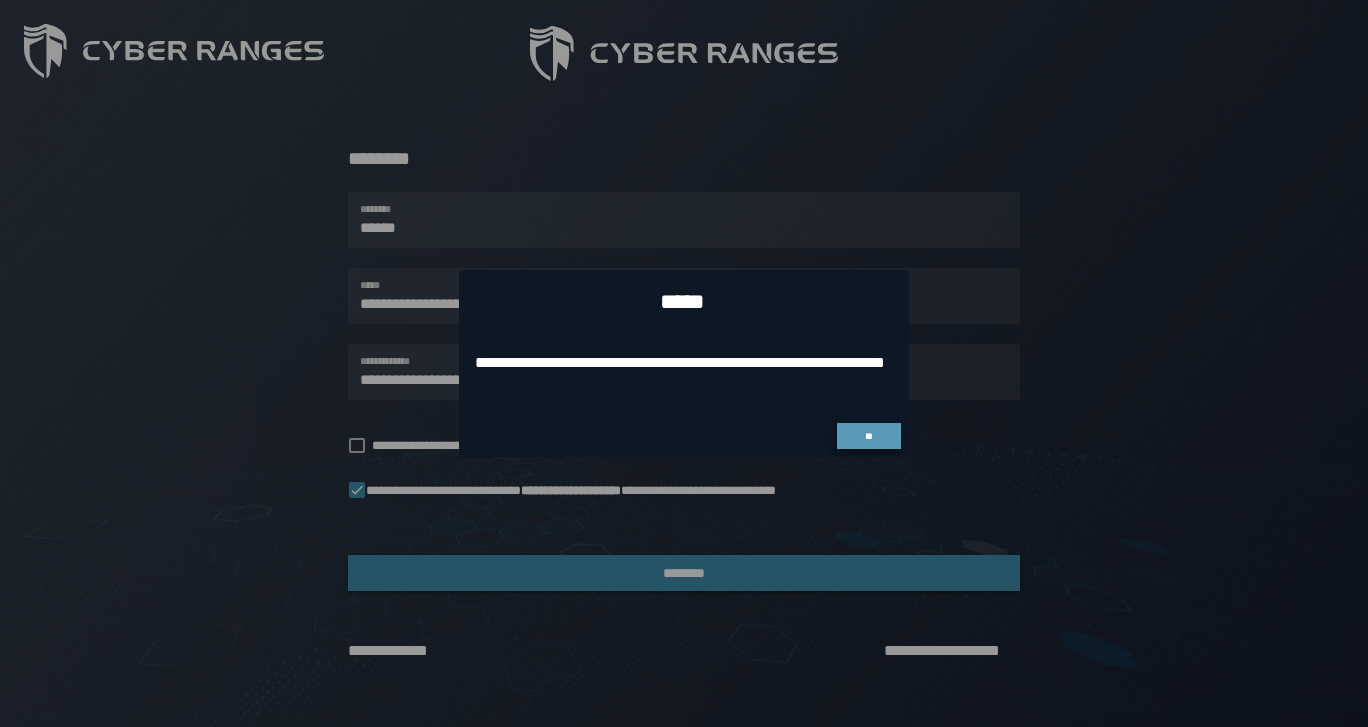 click on "**" at bounding box center (868, 436) 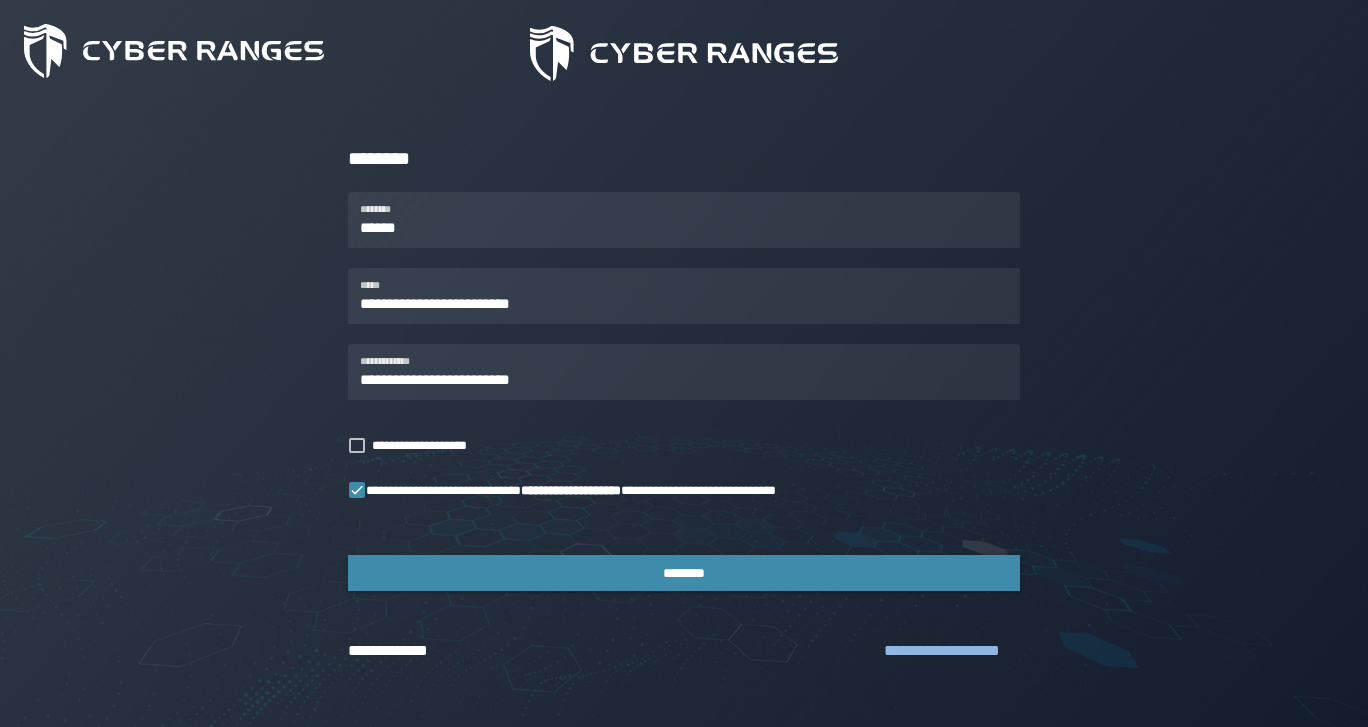 click on "**********" 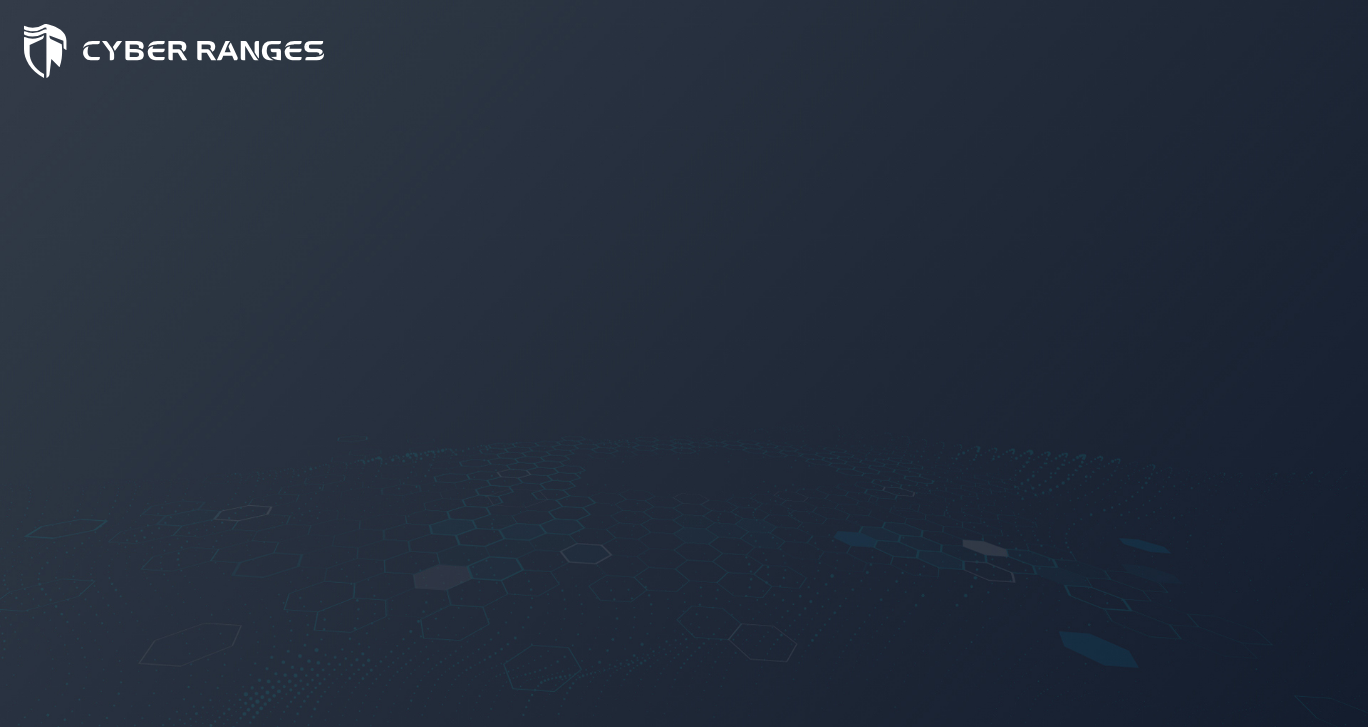 scroll, scrollTop: 0, scrollLeft: 0, axis: both 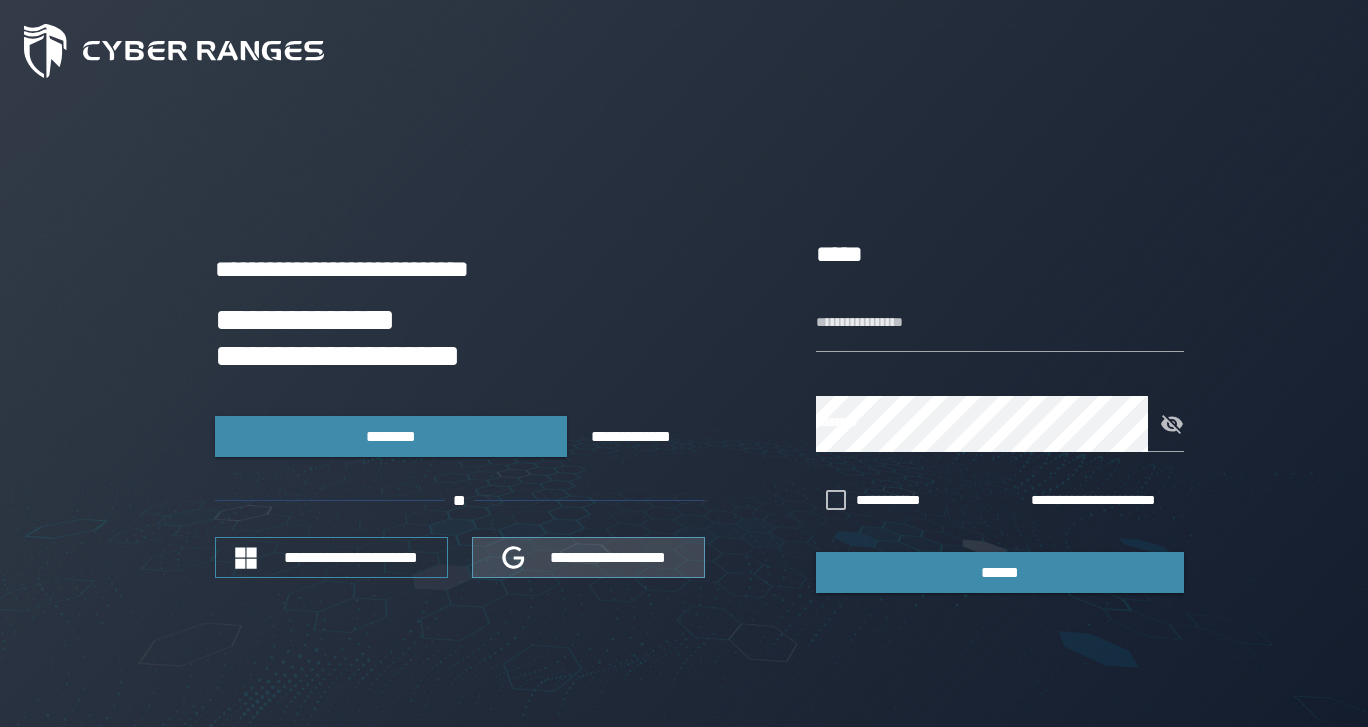 click on "**********" at bounding box center [609, 557] 